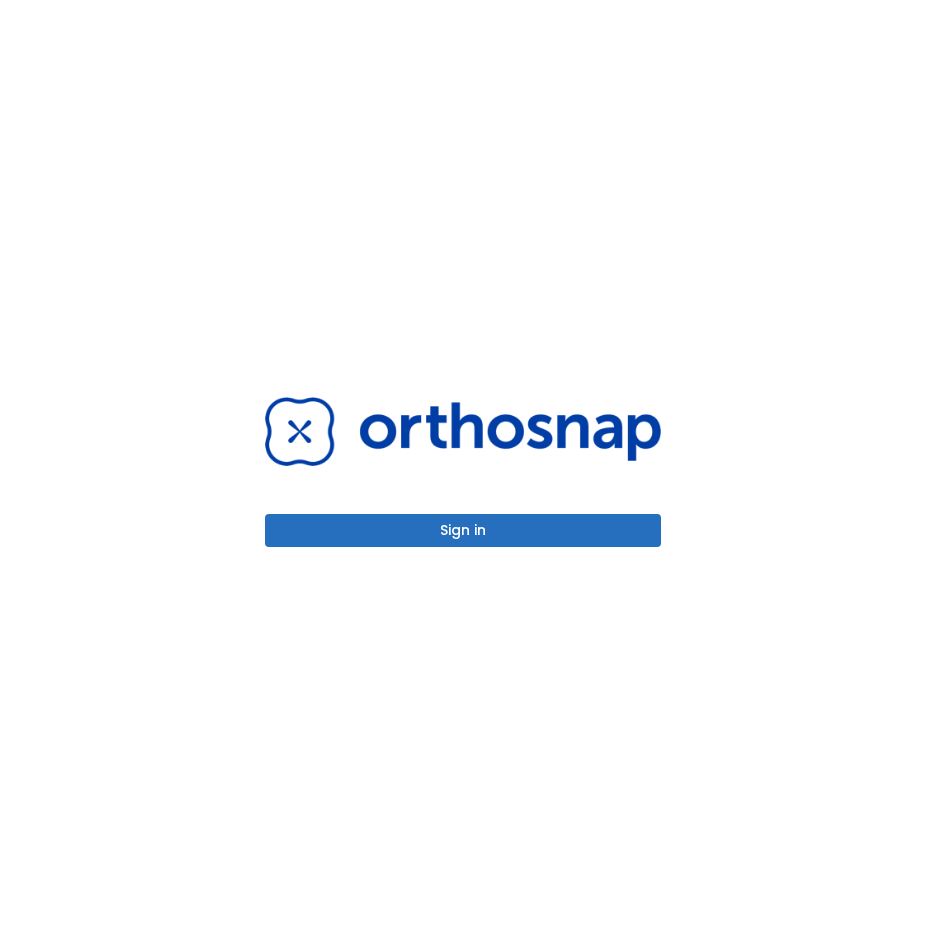 scroll, scrollTop: 0, scrollLeft: 0, axis: both 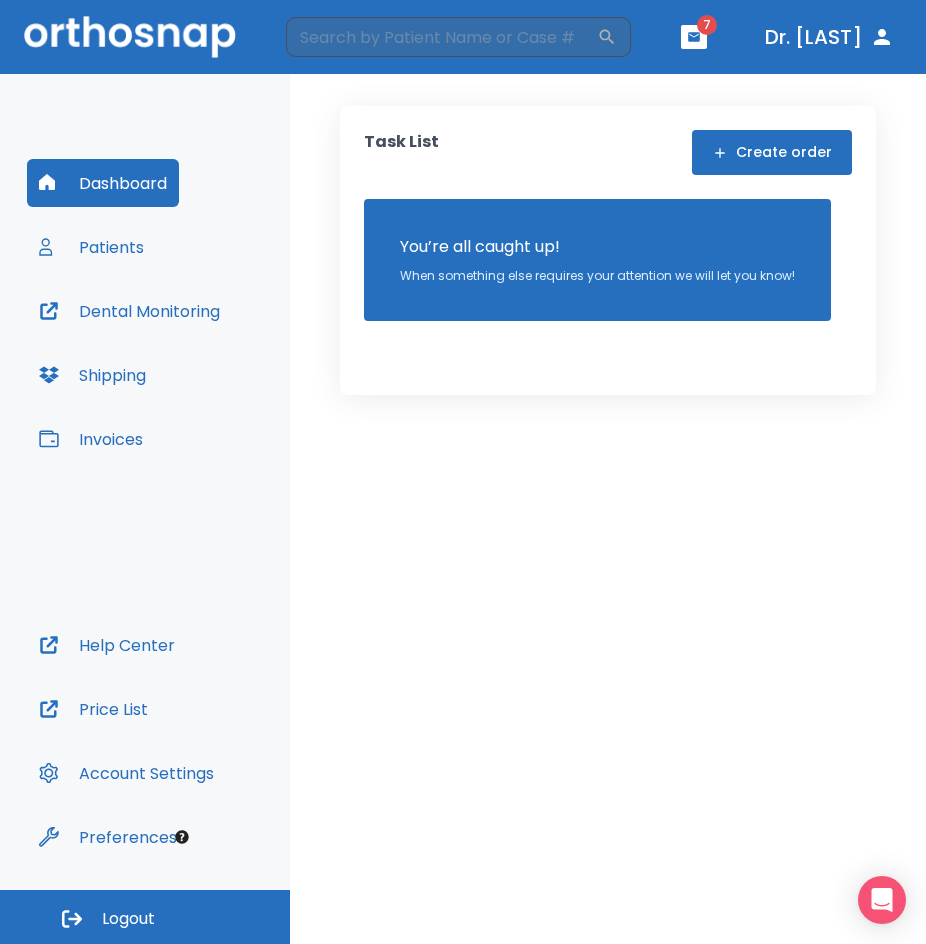 click on "Patients" at bounding box center [91, 247] 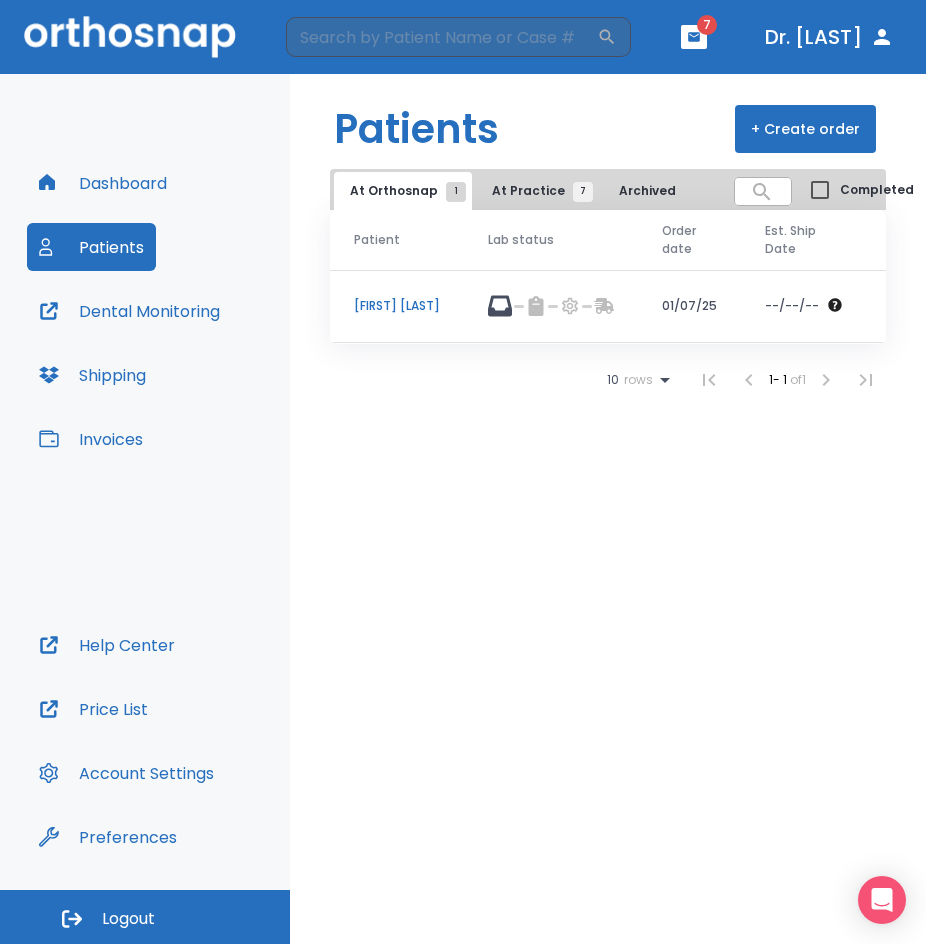 click on "[FIRST] [LAST]" at bounding box center [397, 306] 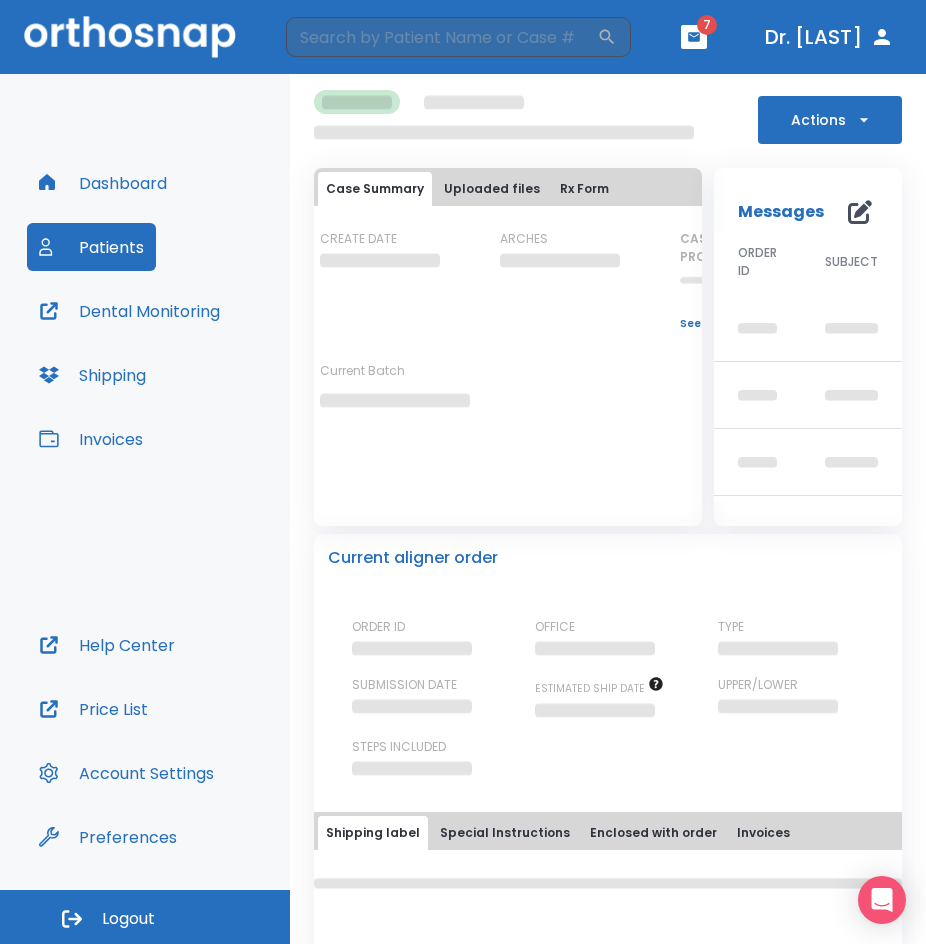 click on "Uploaded files" at bounding box center [492, 189] 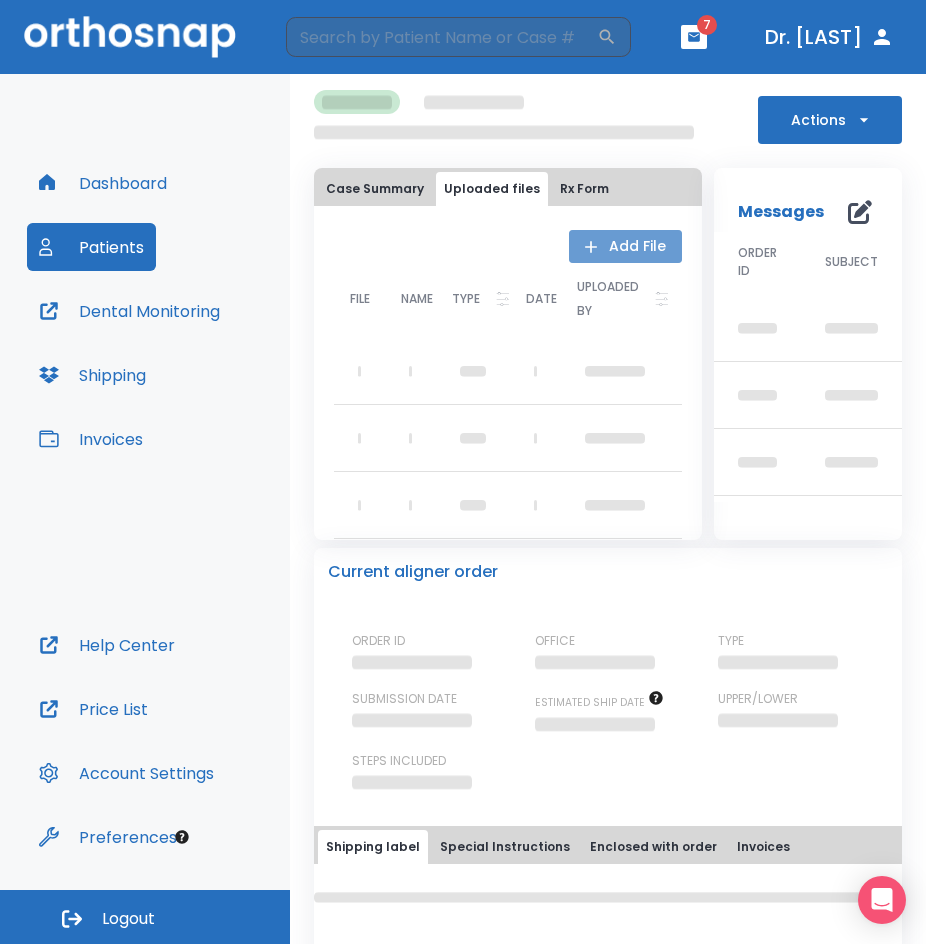 click on "Add File" at bounding box center [625, 246] 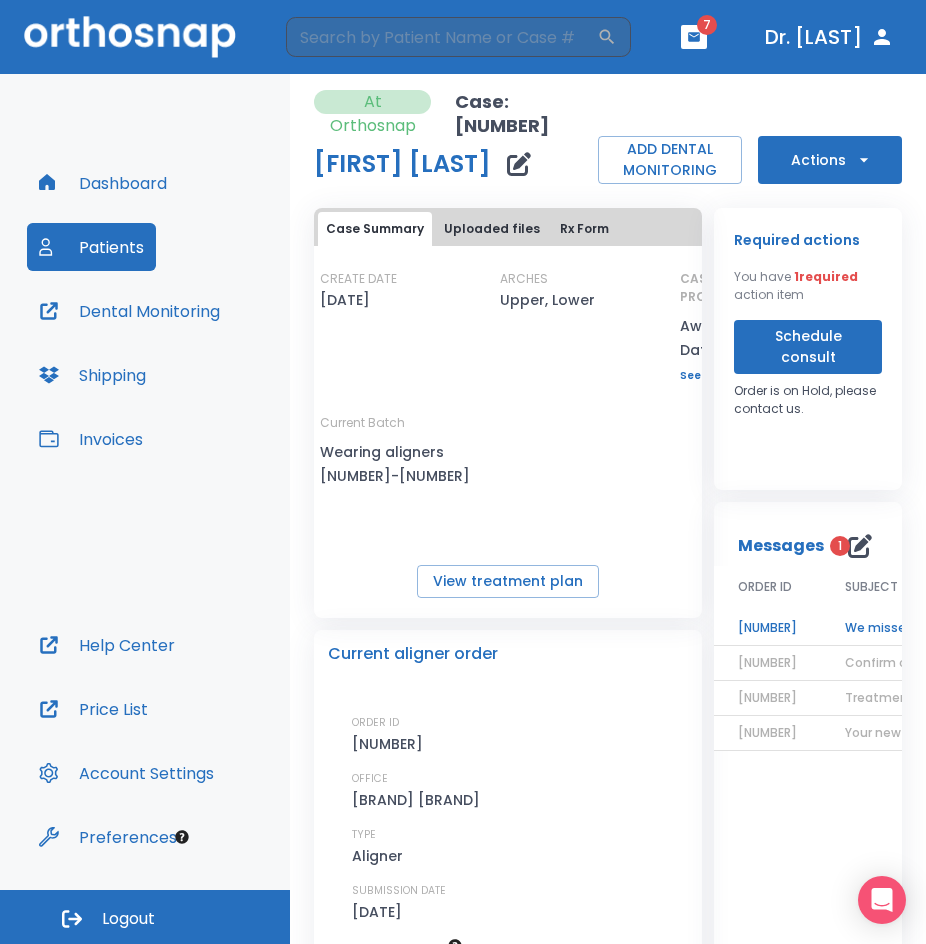 click on "Uploaded files" at bounding box center (492, 229) 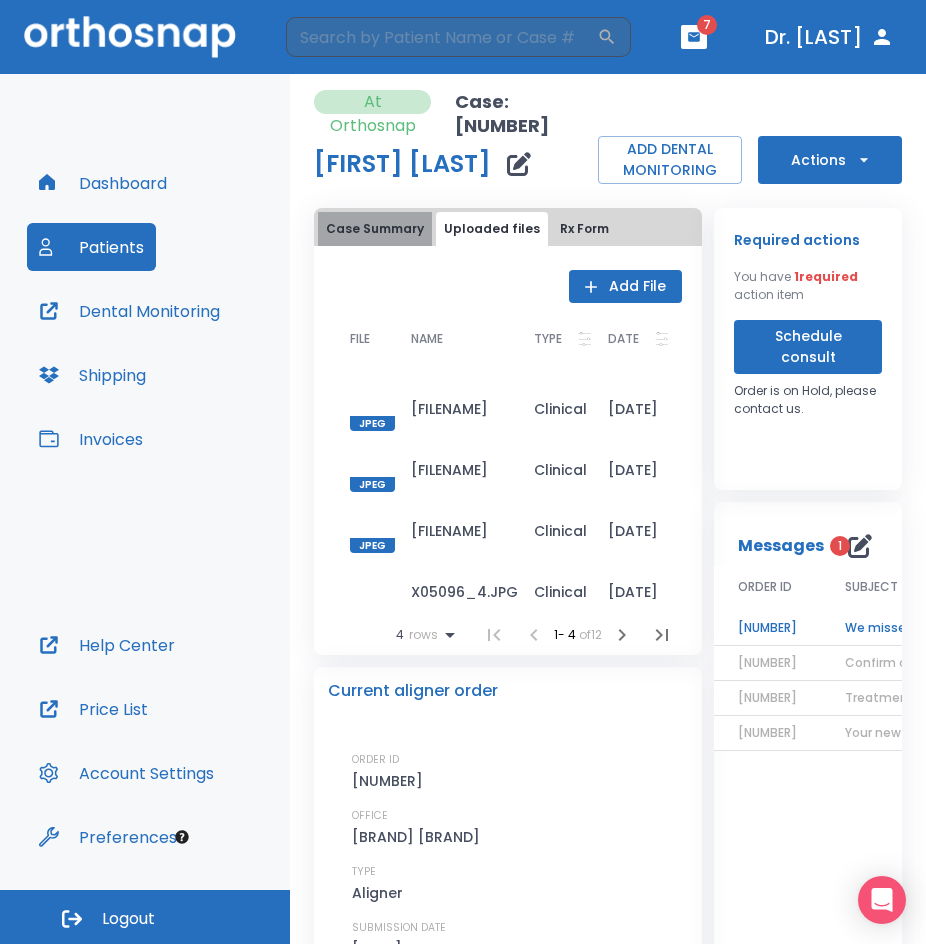 click on "Case Summary" at bounding box center (375, 229) 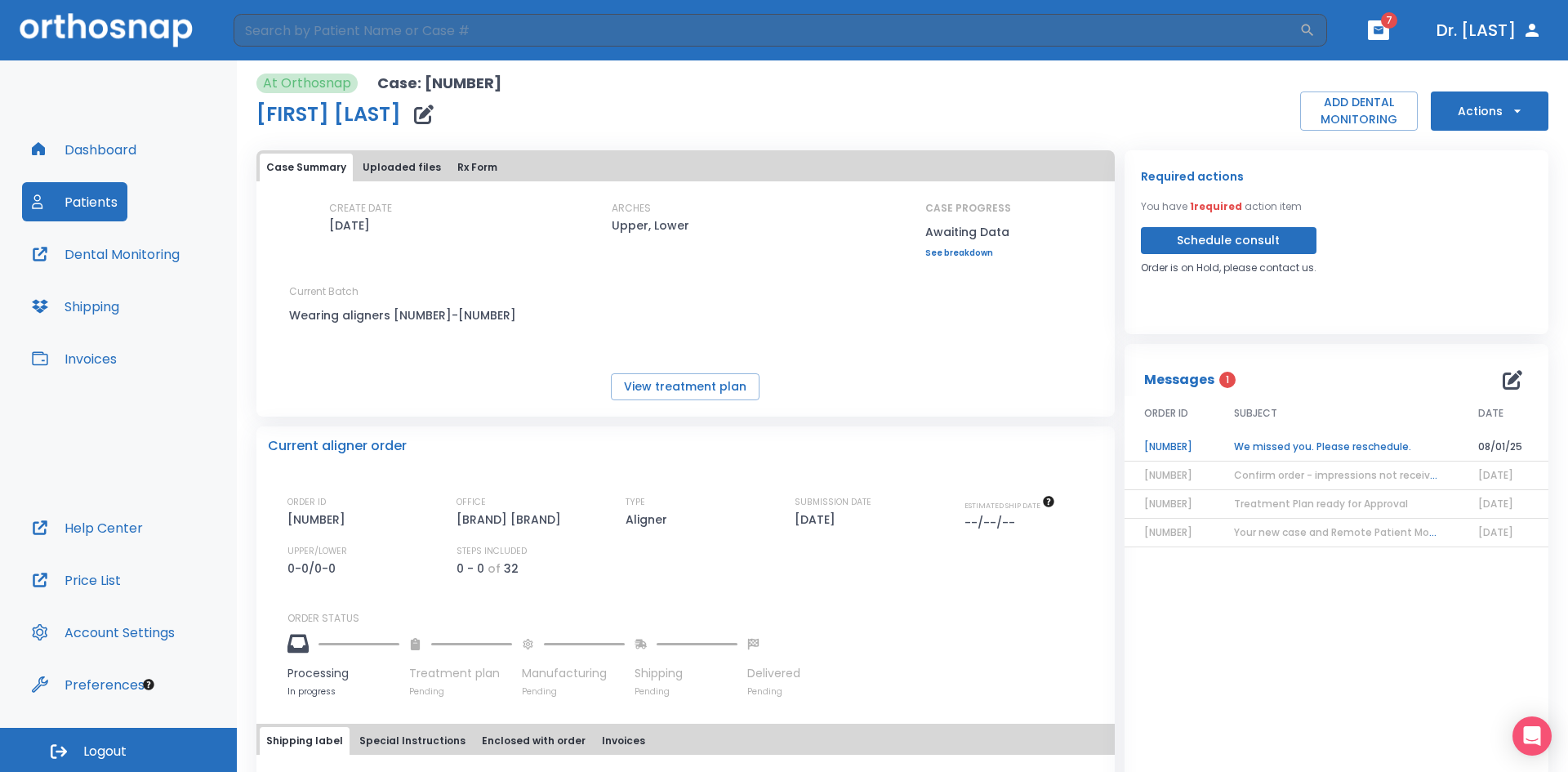 click on "Uploaded files" at bounding box center [402, 167] 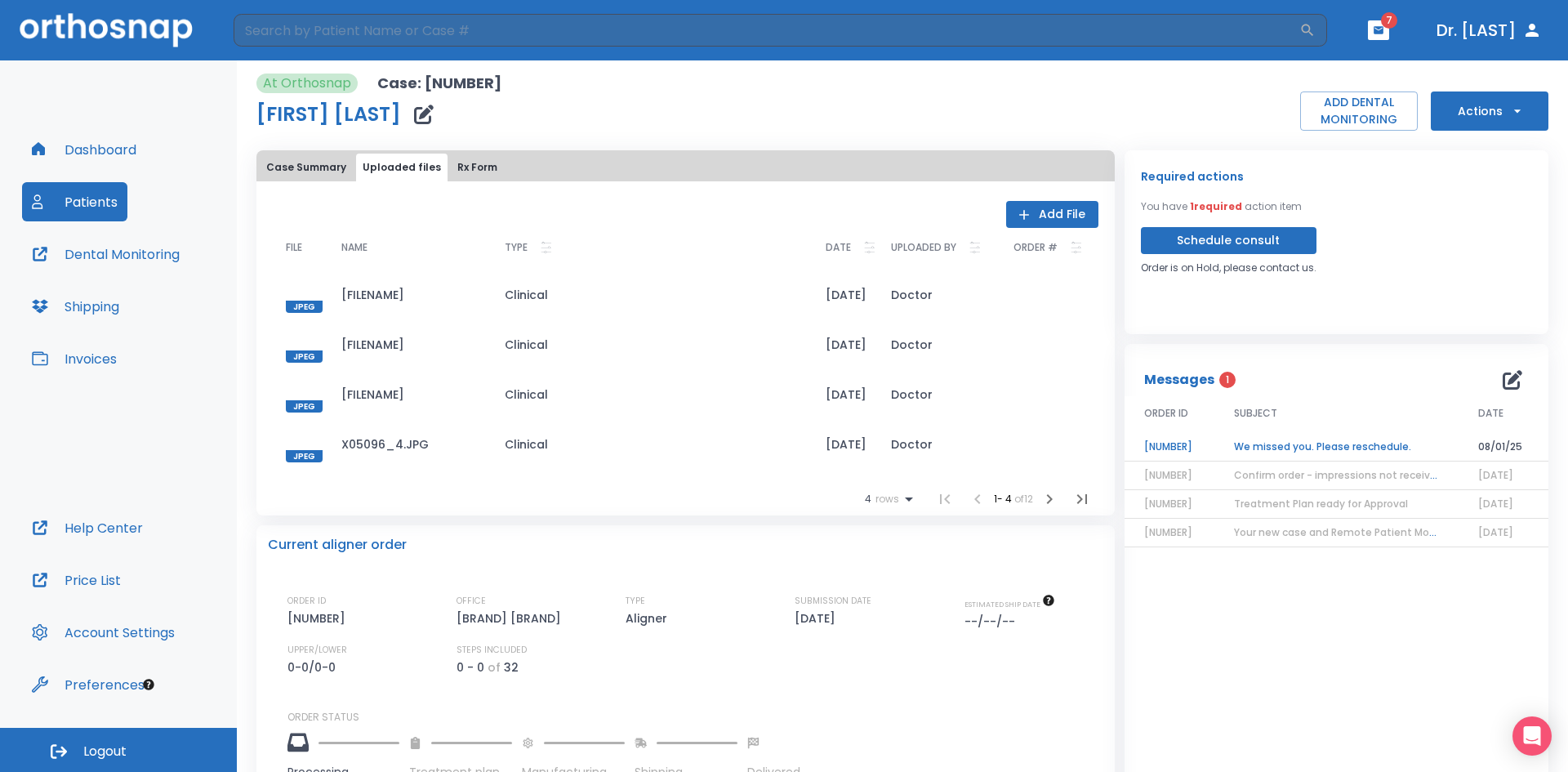 click on "Add File" at bounding box center (1052, 214) 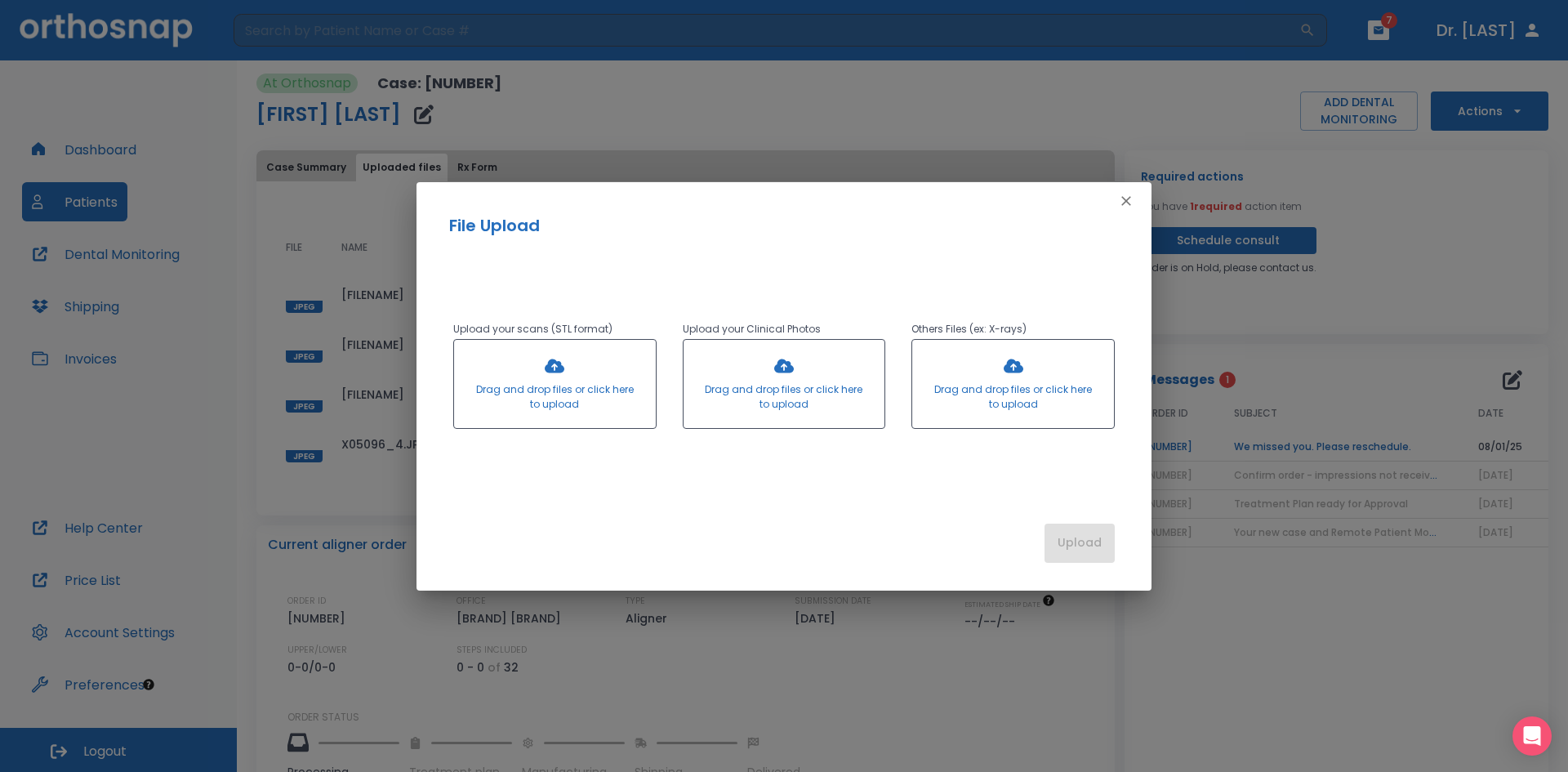 click at bounding box center (555, 384) 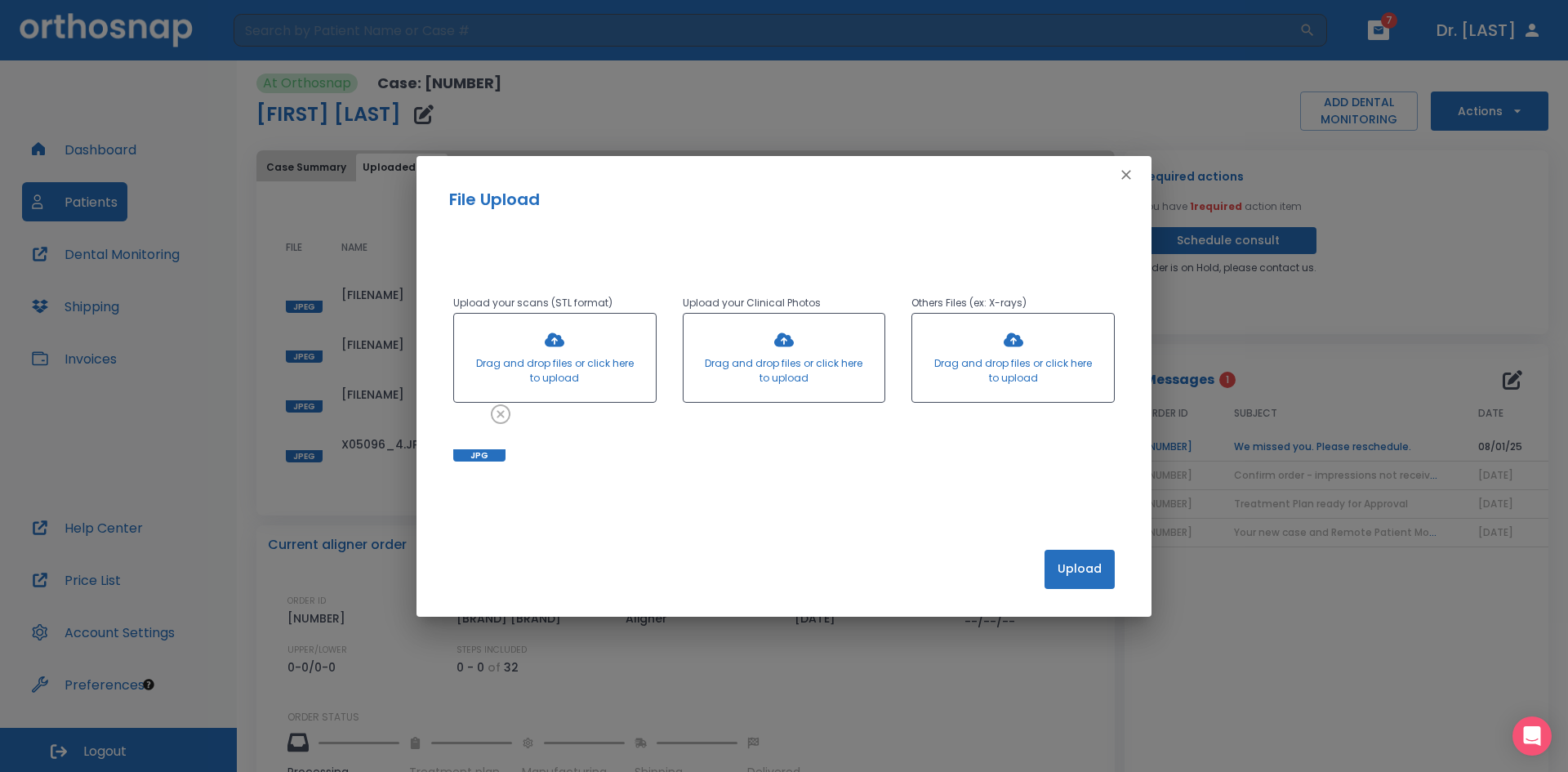 click at bounding box center (555, 358) 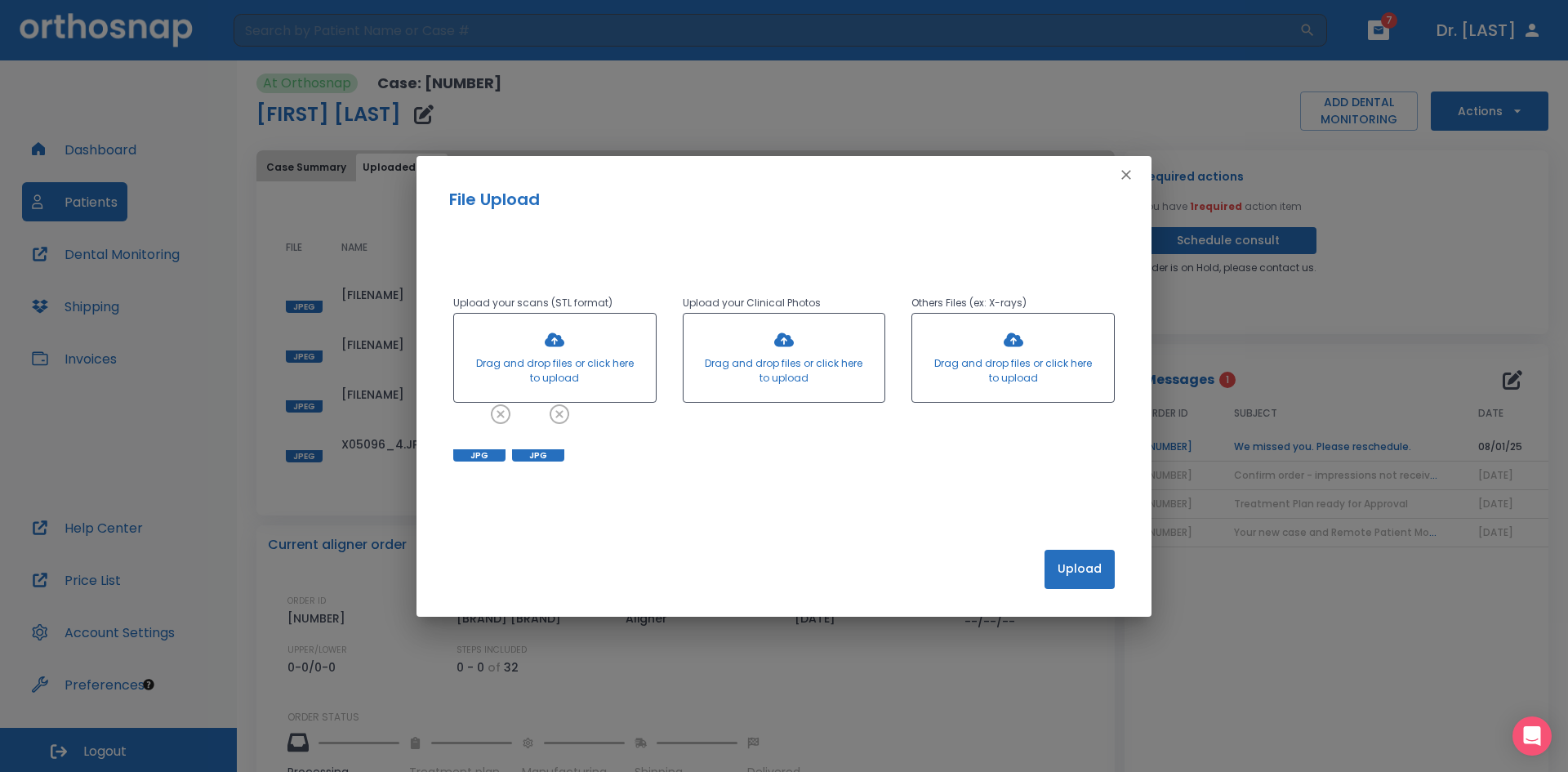 click at bounding box center (555, 358) 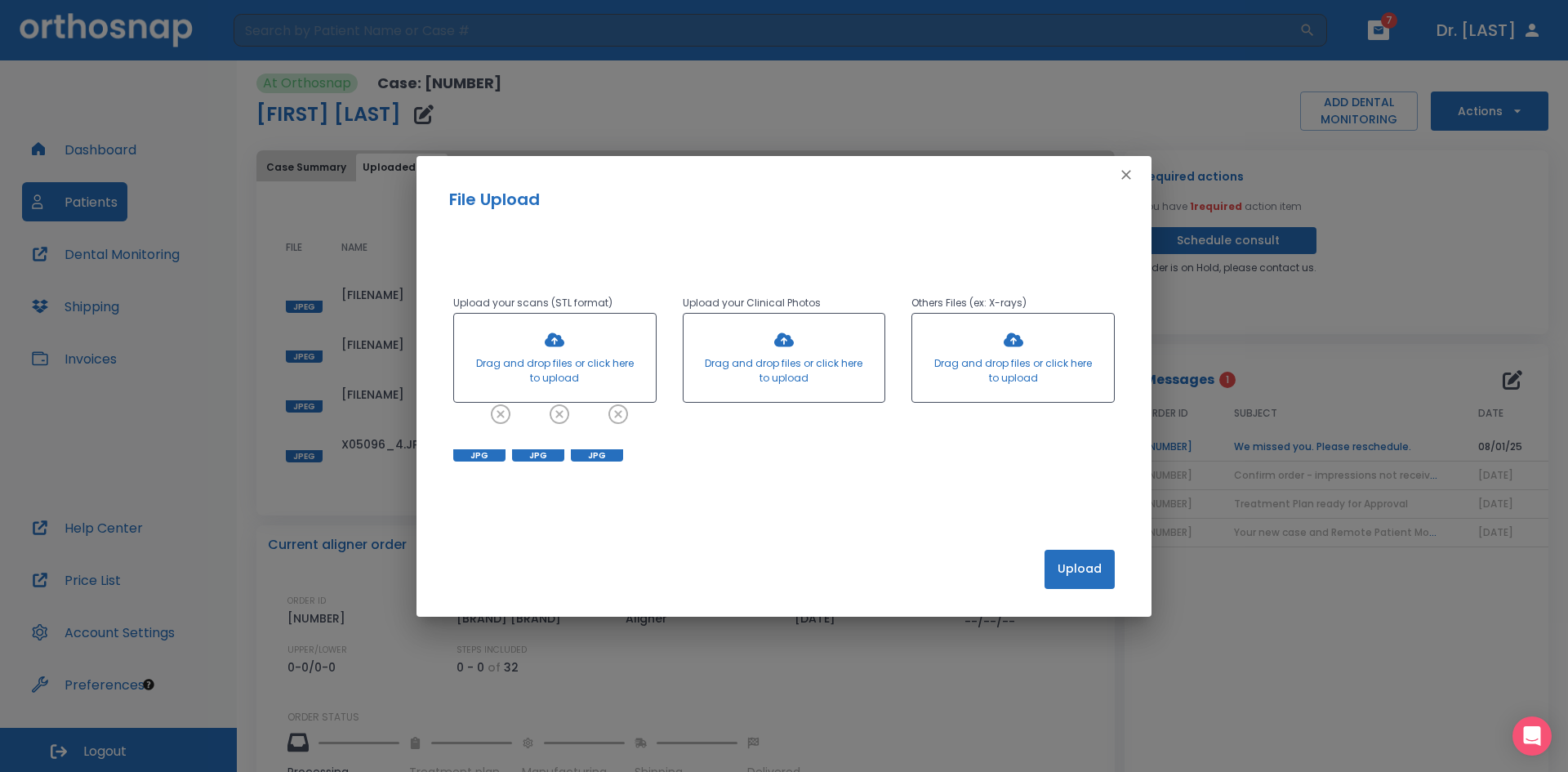 click at bounding box center [555, 358] 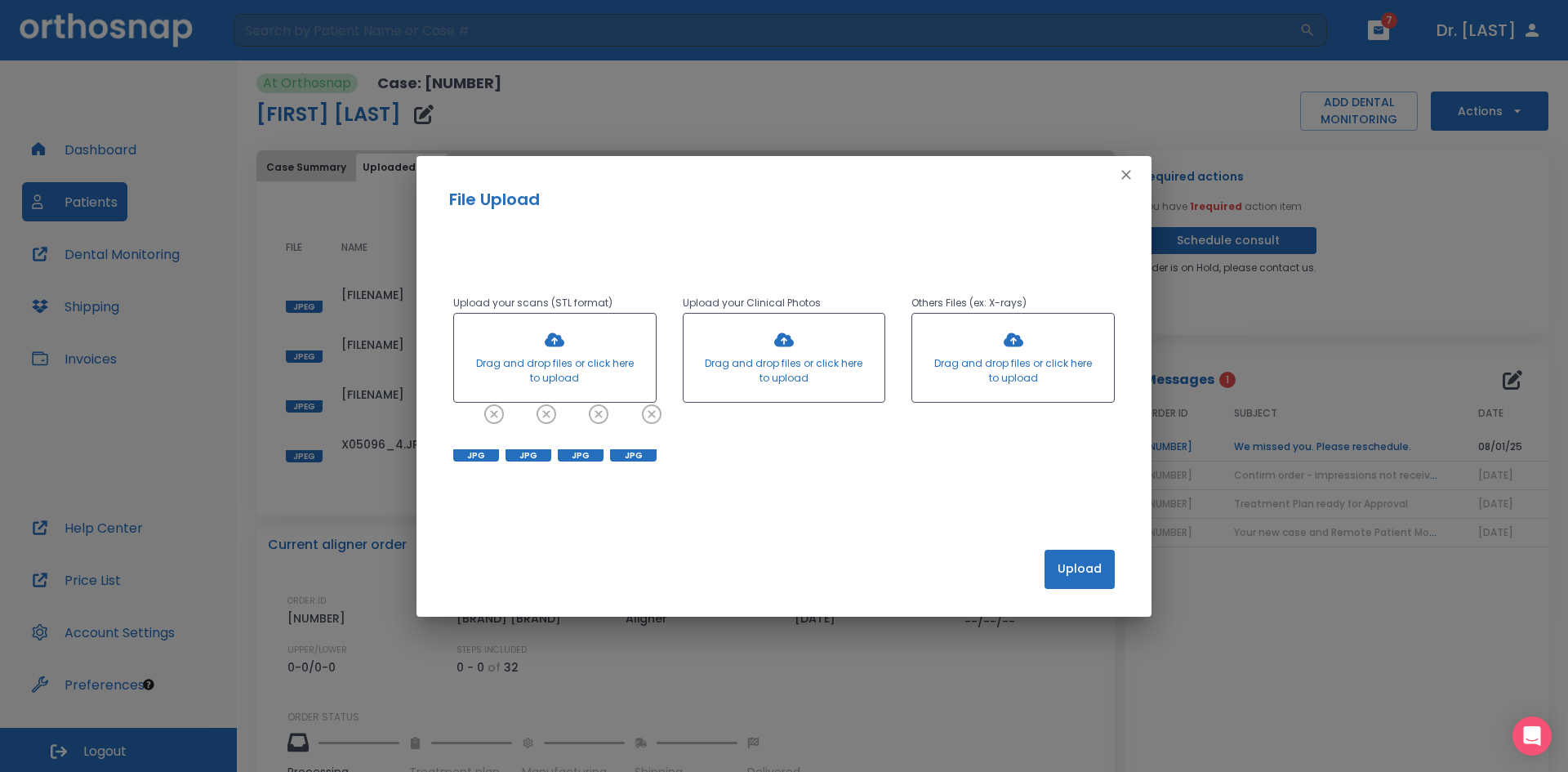 click at bounding box center [555, 358] 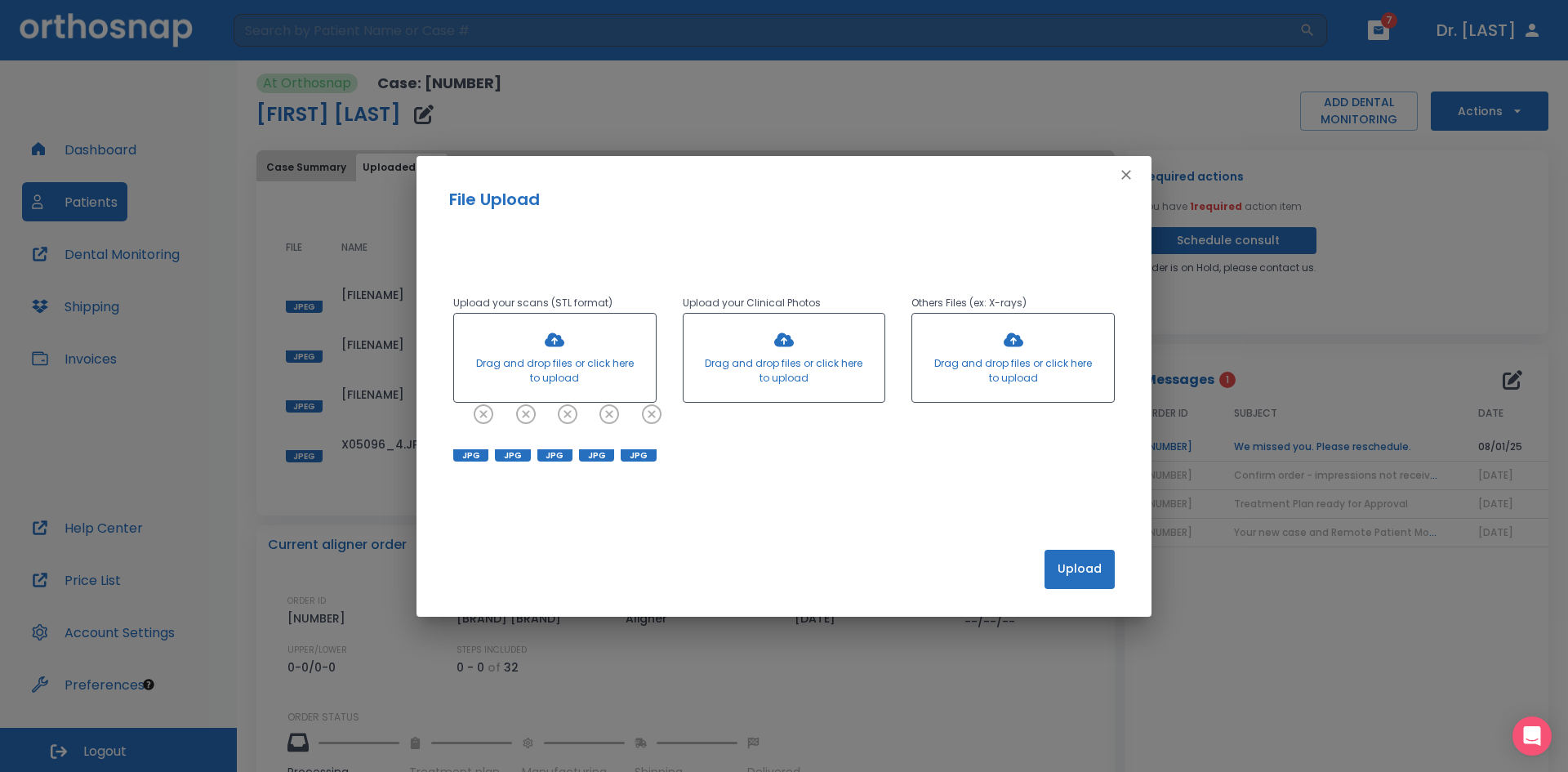 click at bounding box center (555, 358) 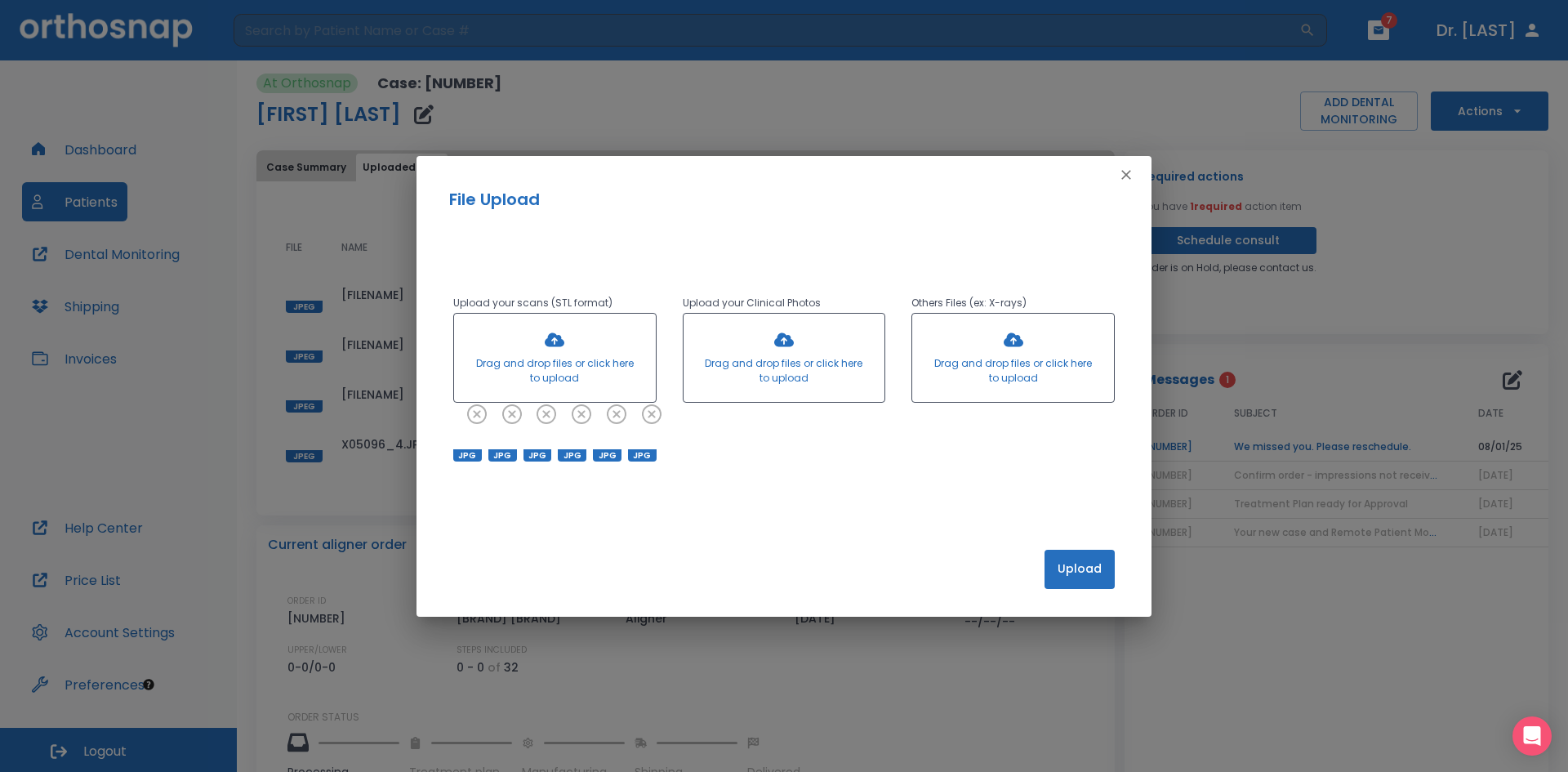 click at bounding box center (555, 358) 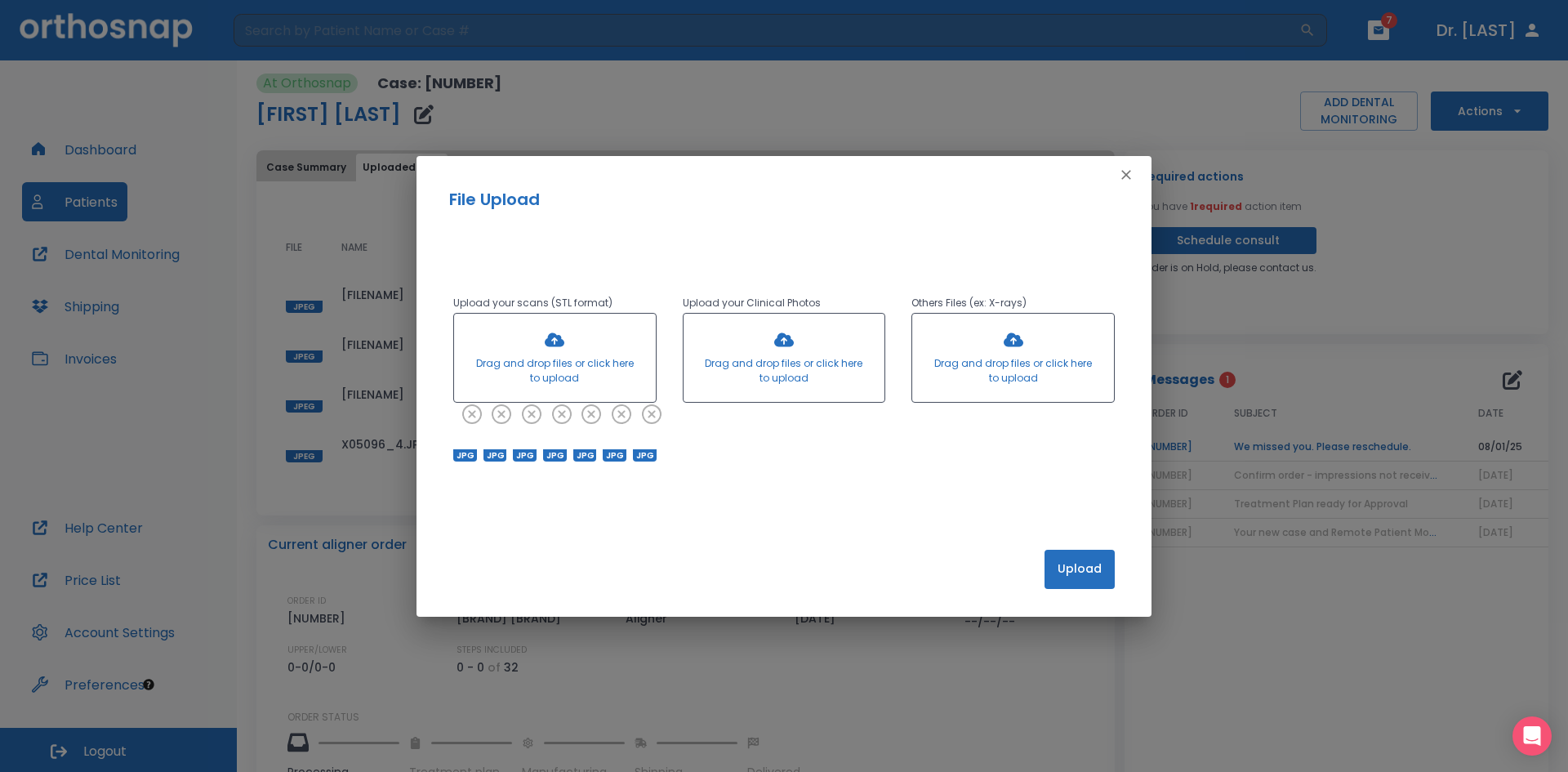 click at bounding box center (555, 358) 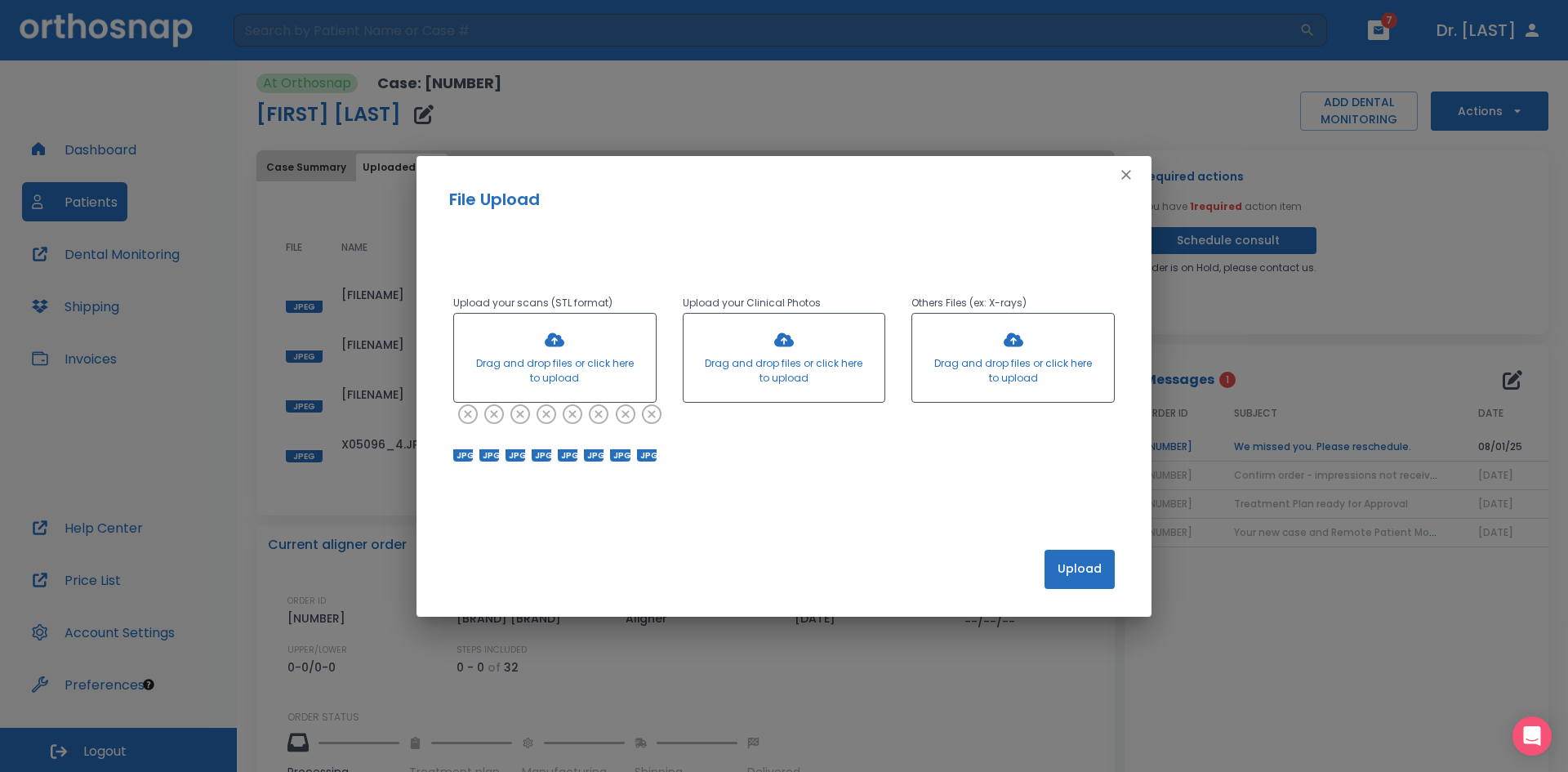 click at bounding box center [555, 358] 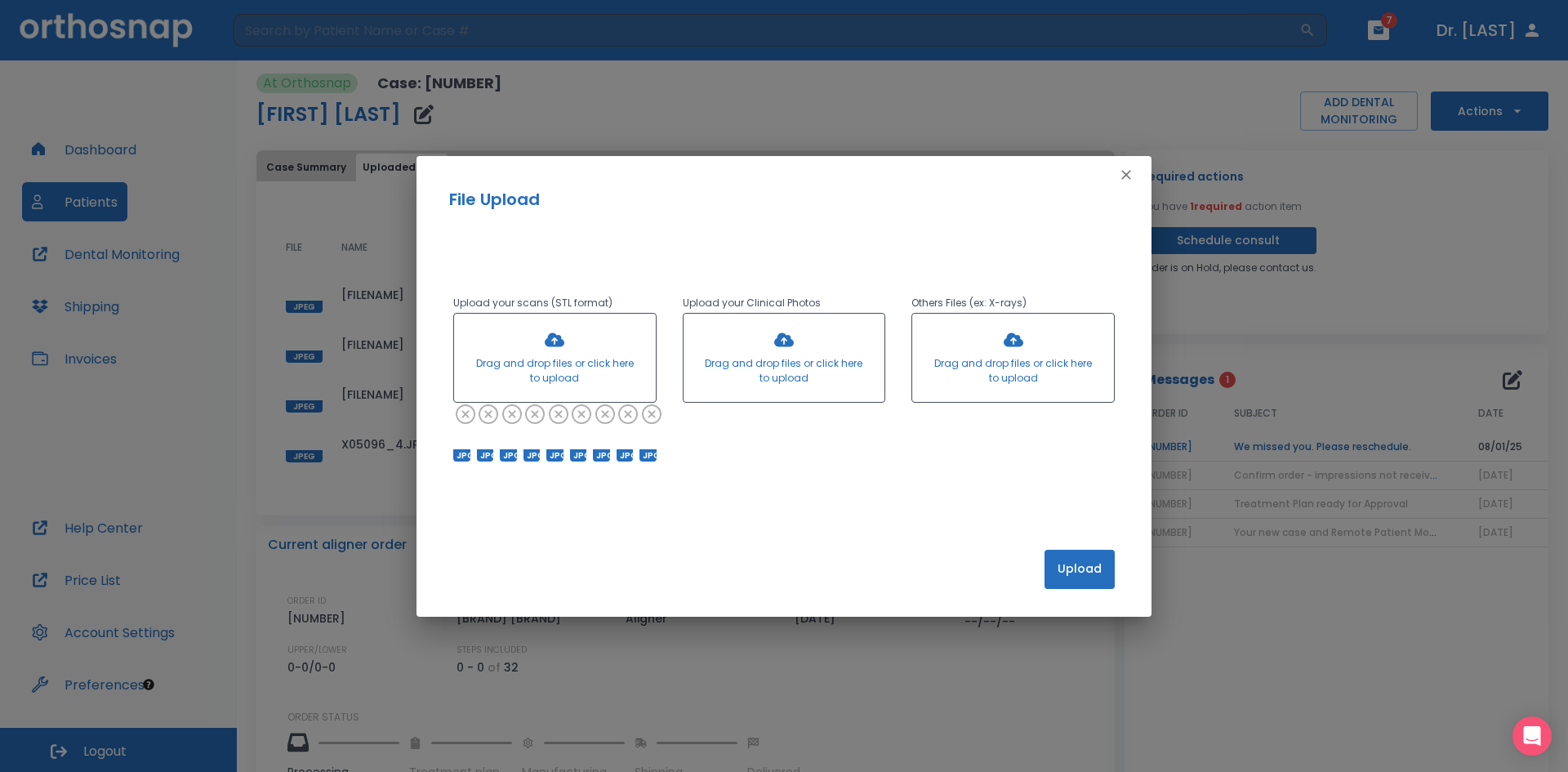 click on "Upload" at bounding box center (1080, 569) 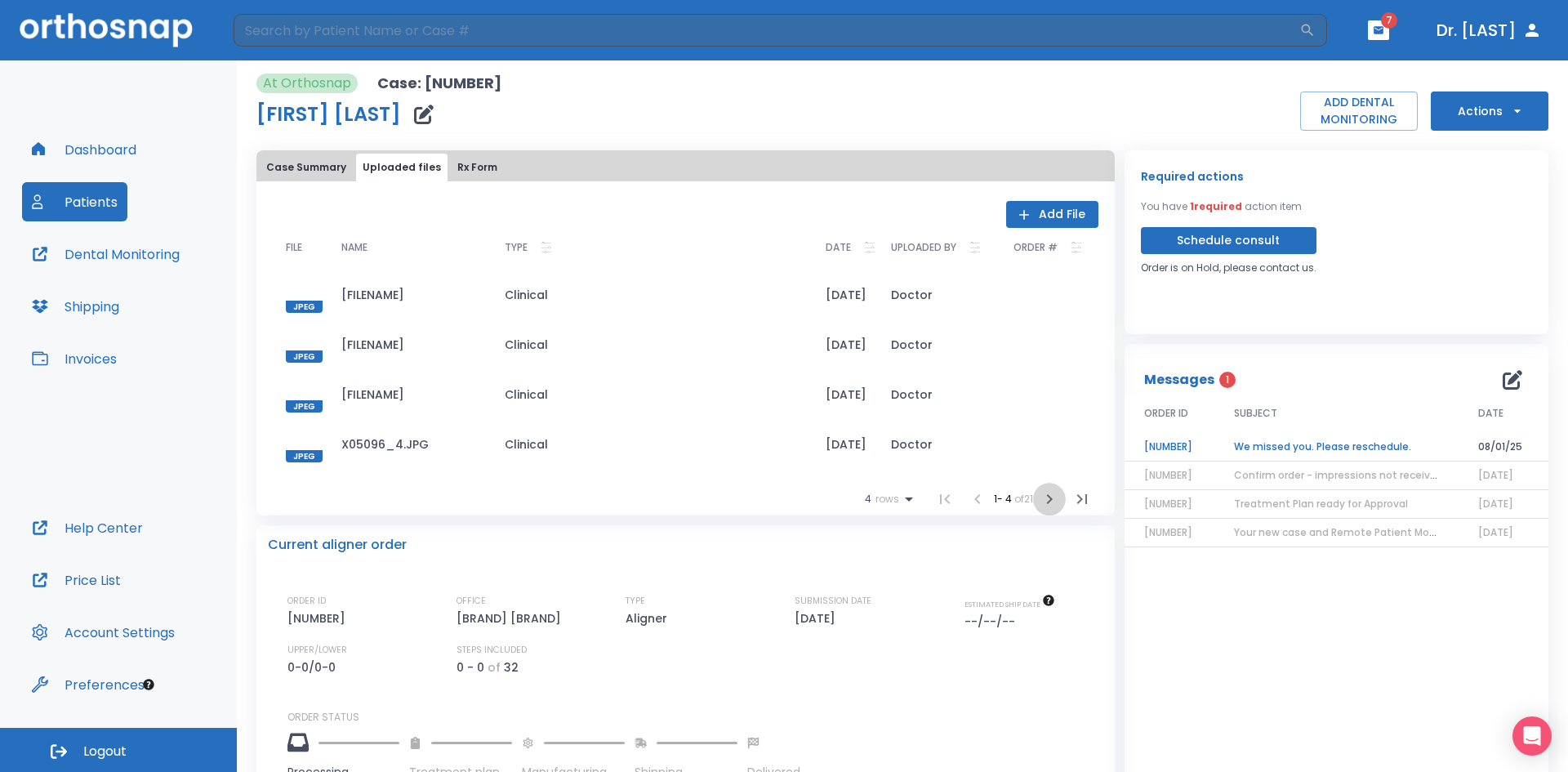click 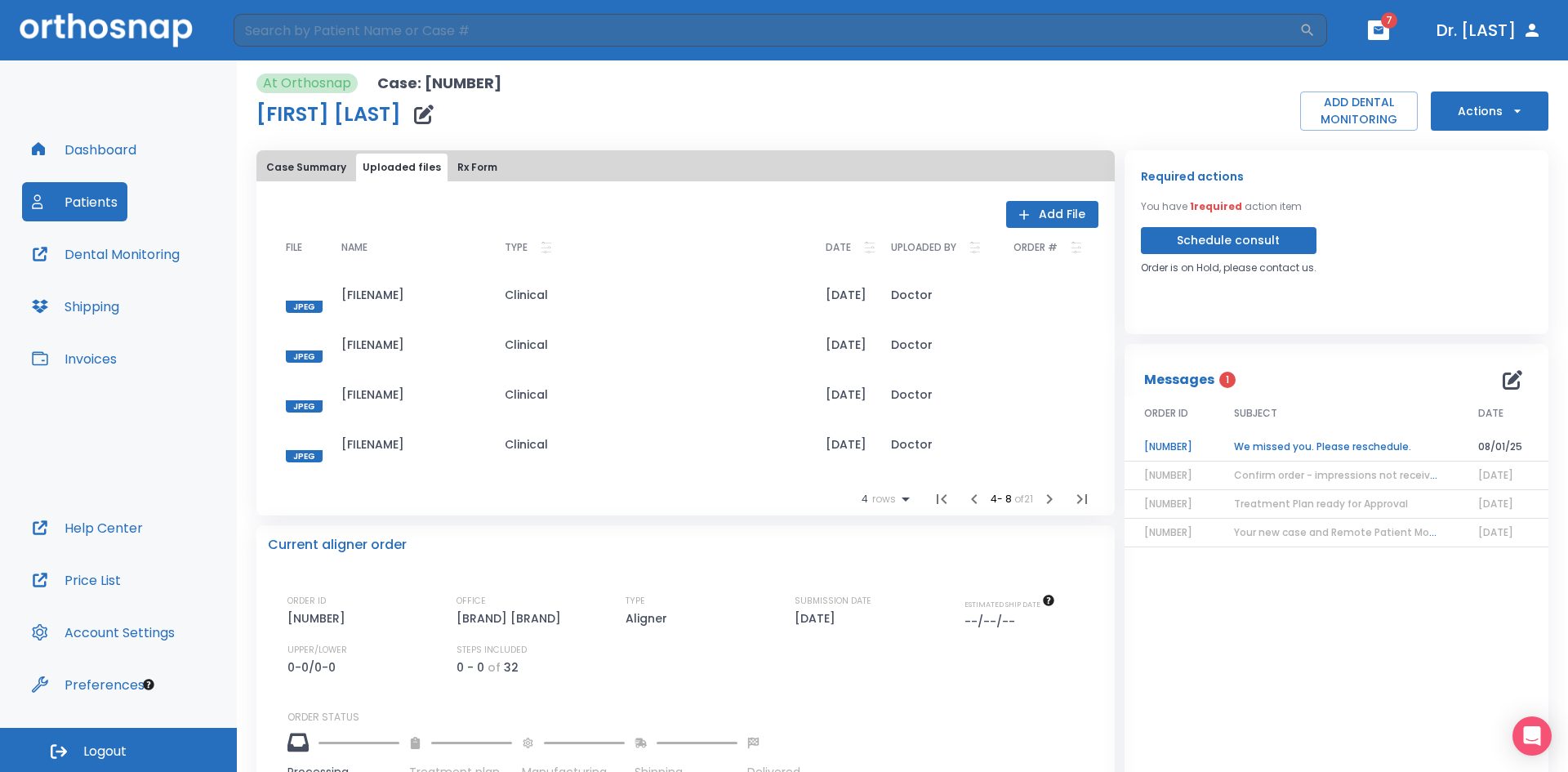 click 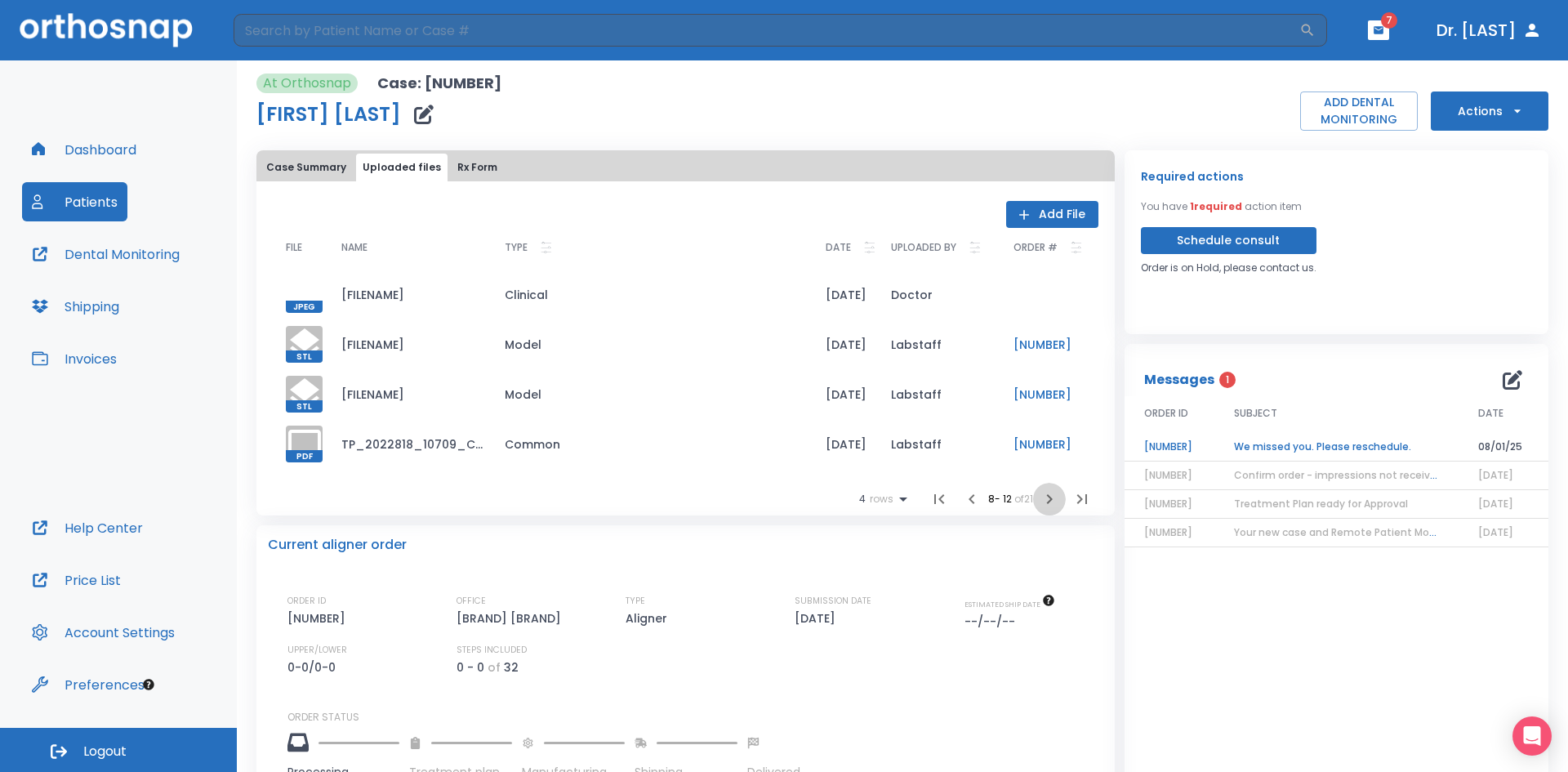 click 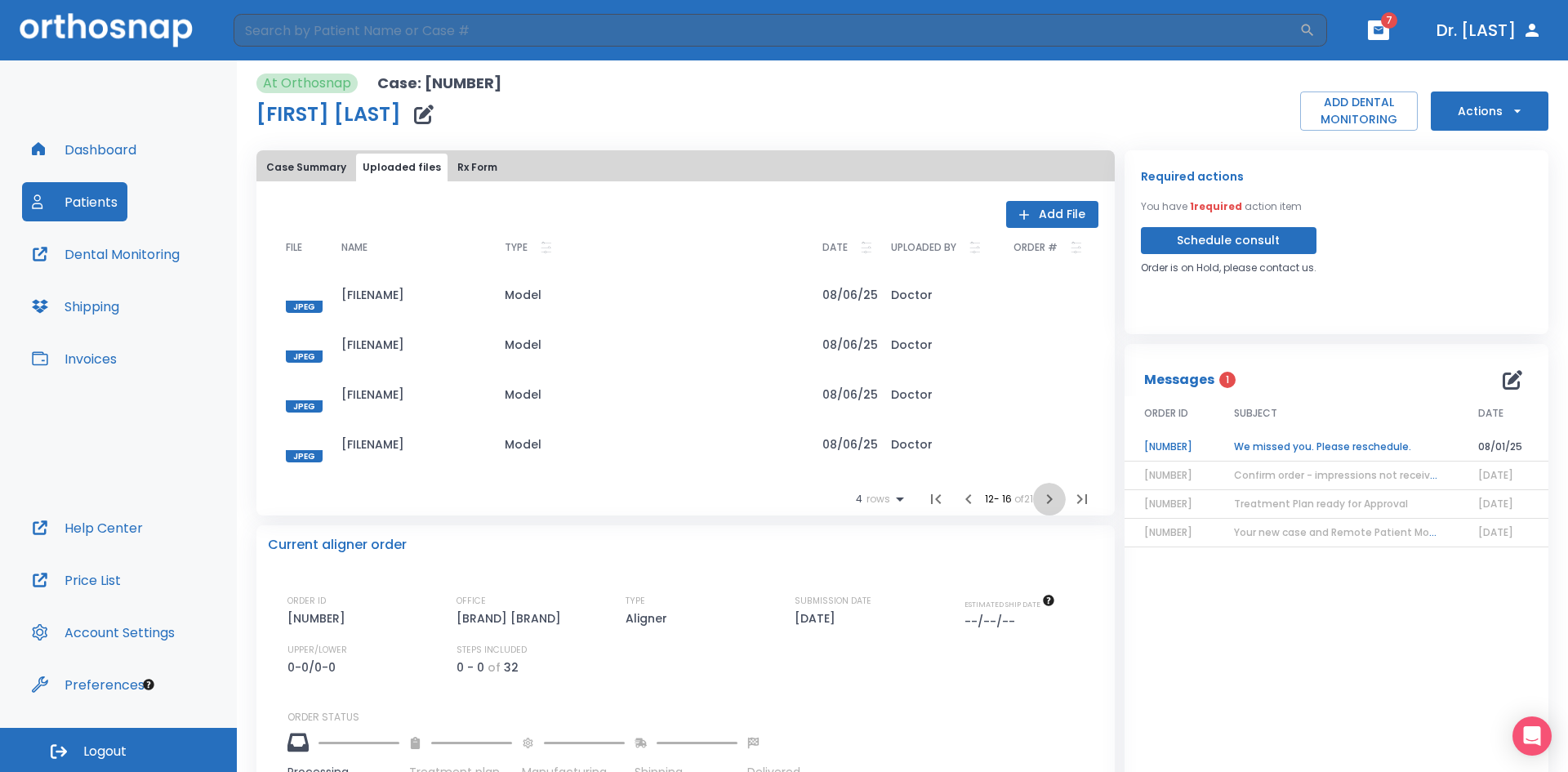 click 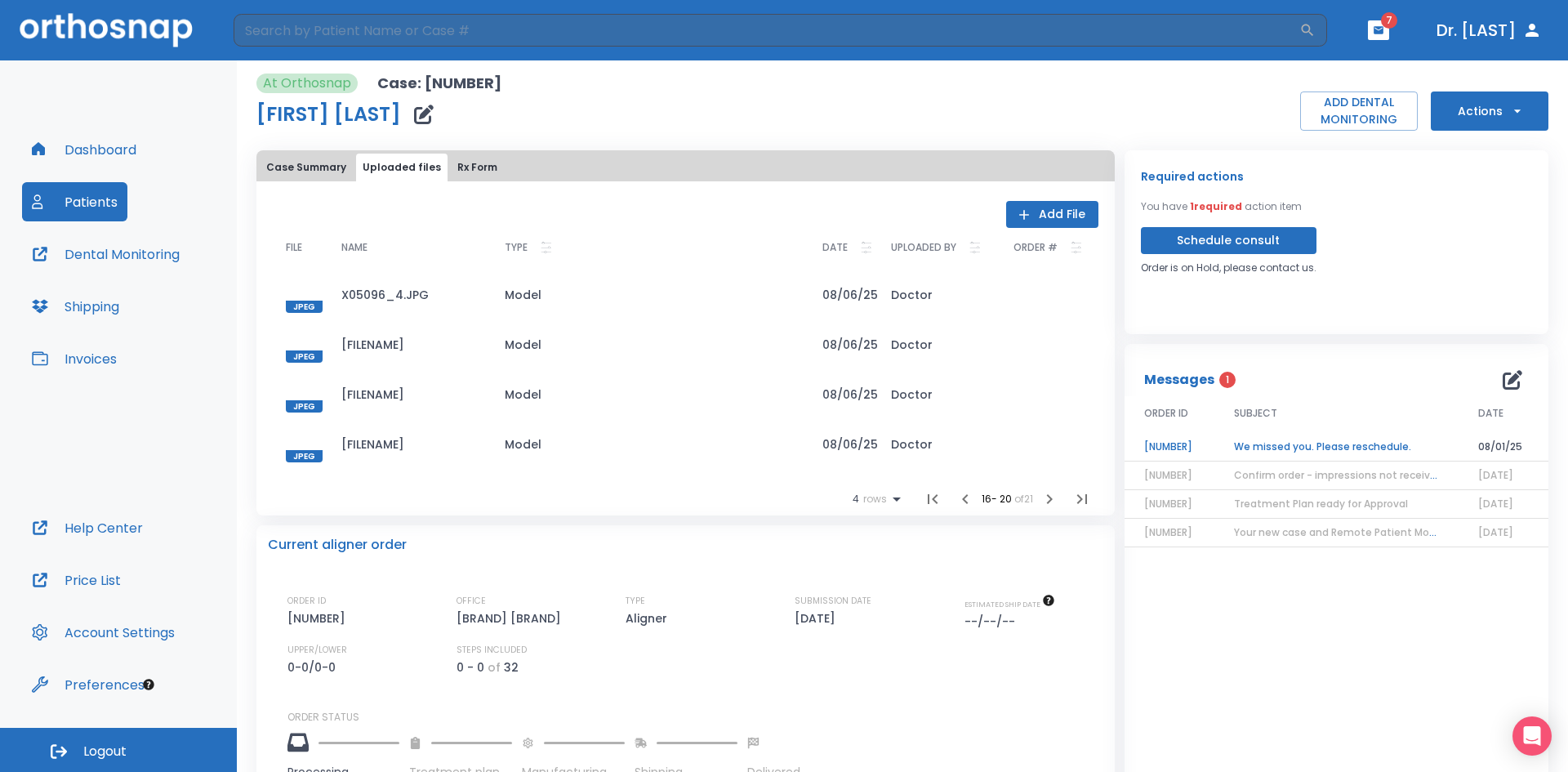 click 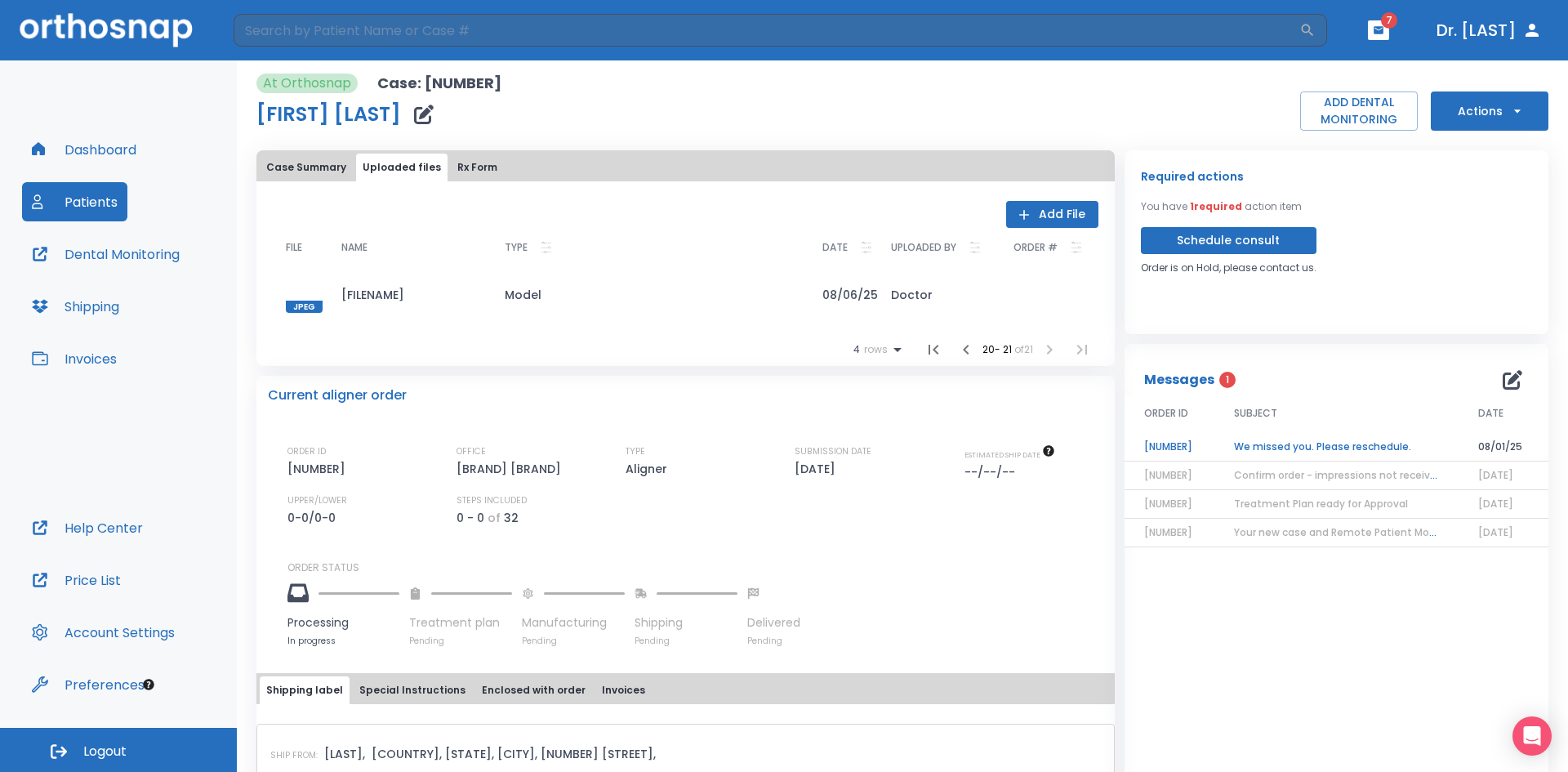 click 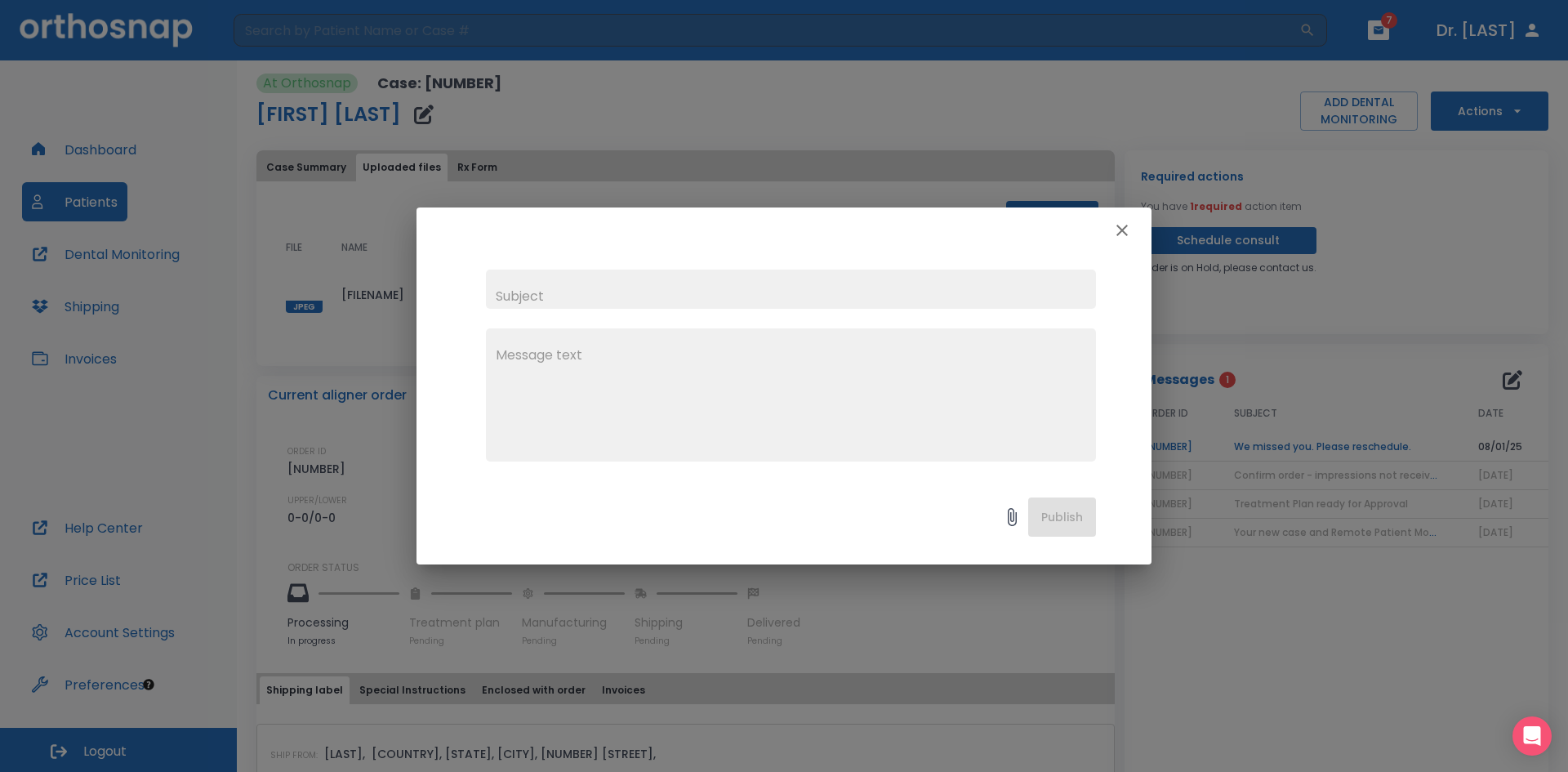 click at bounding box center [791, 402] 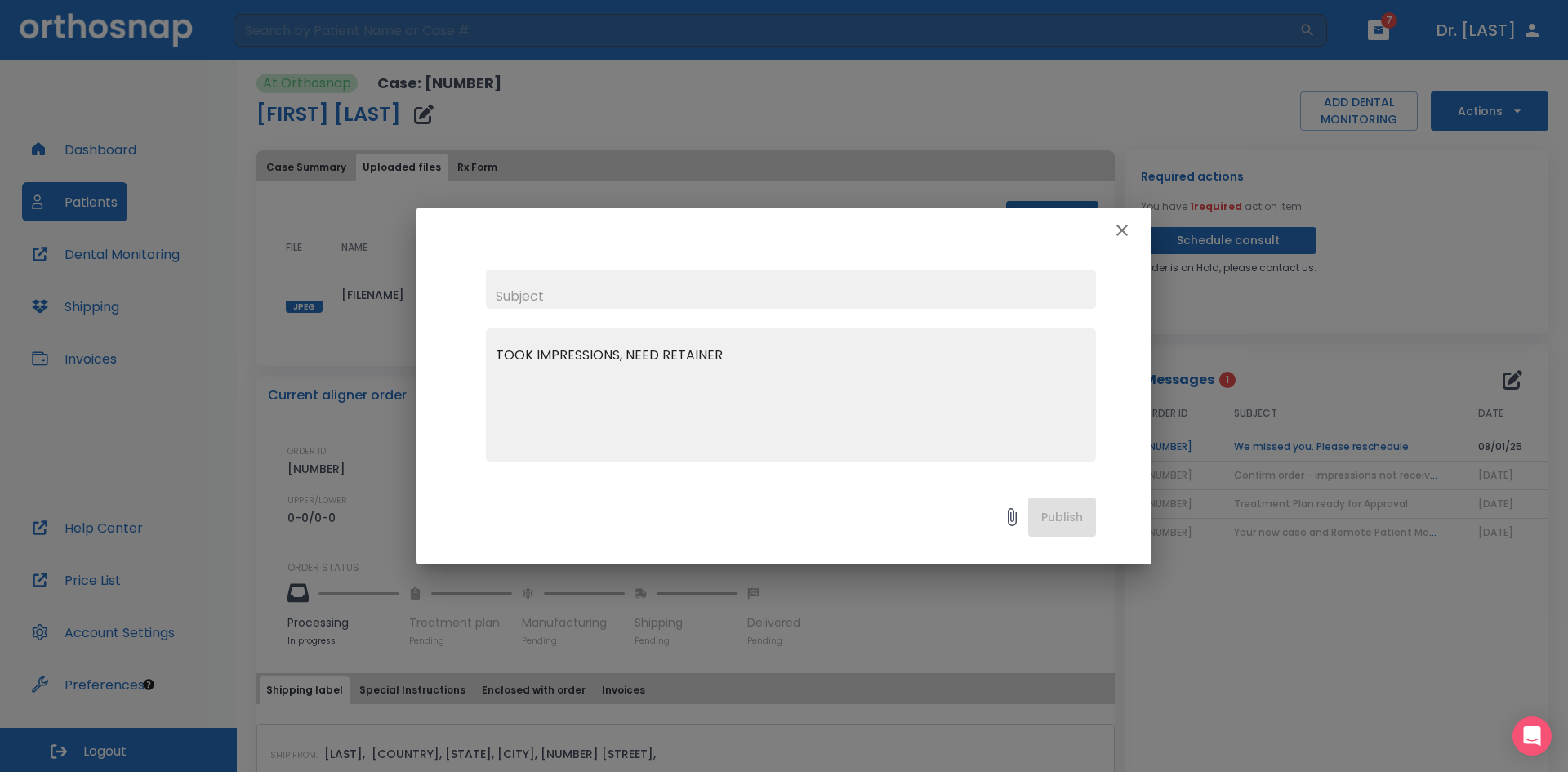 click on "TOOK IMPRESSIONS, NEED RETAINER" at bounding box center [791, 402] 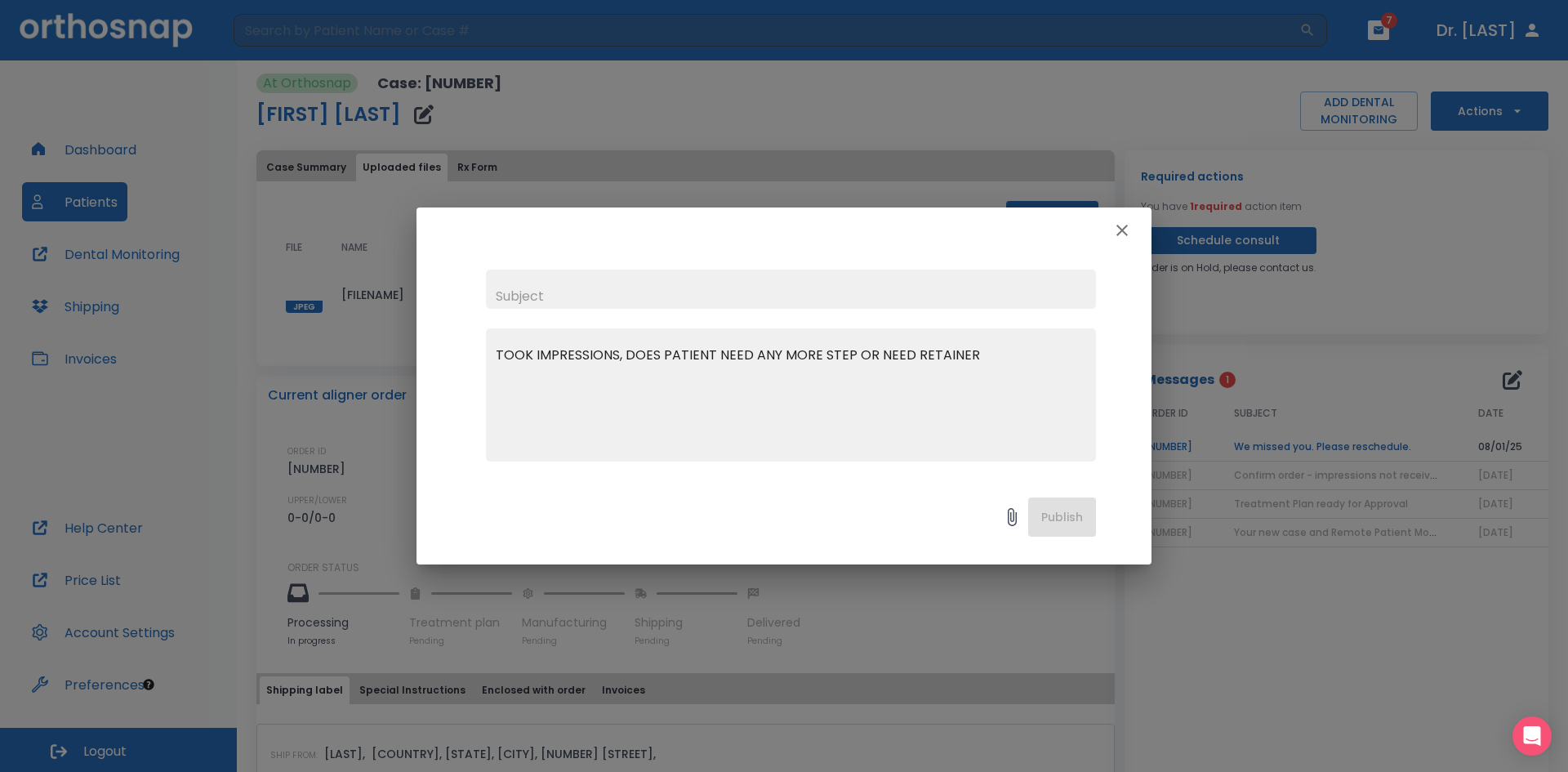click on "TOOK IMPRESSIONS, DOES PATIENT NEED ANY MORE STEP OR NEED RETAINER" at bounding box center (791, 402) 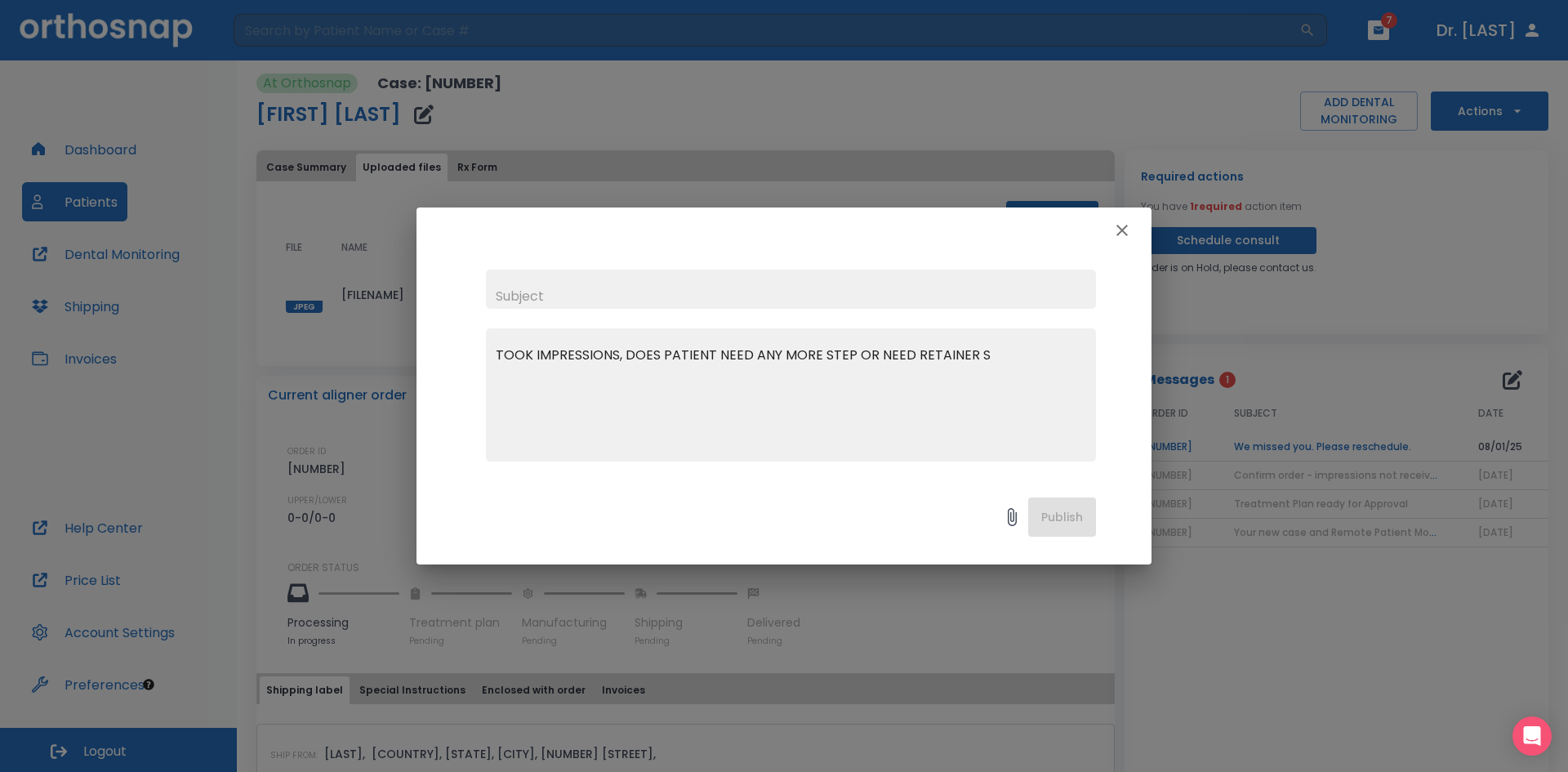 click on "TOOK IMPRESSIONS, DOES PATIENT NEED ANY MORE STEP OR NEED RETAINER S" at bounding box center (791, 402) 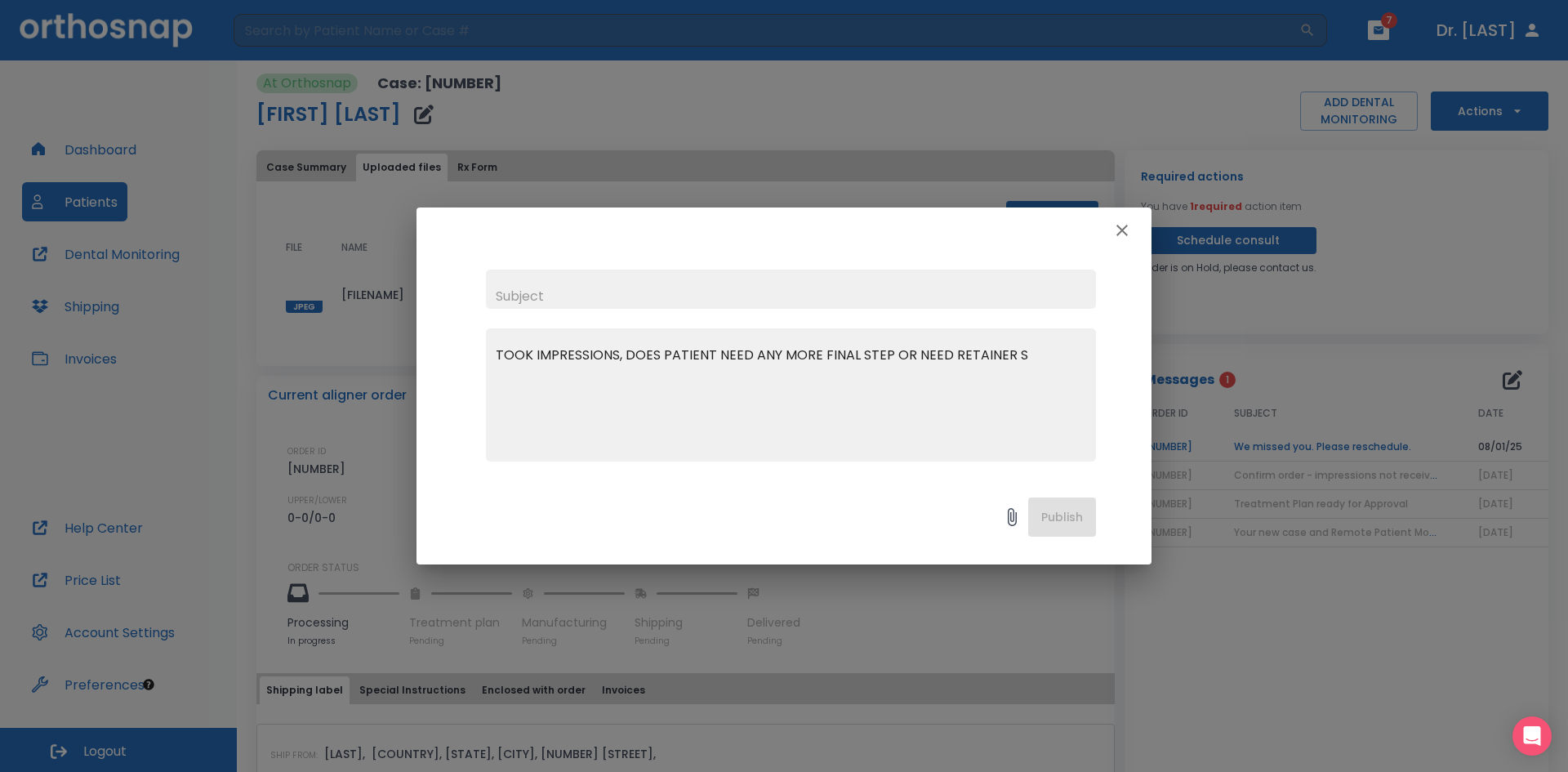 click on "TOOK IMPRESSIONS, DOES PATIENT NEED ANY MORE FINAL STEP OR NEED RETAINER S" at bounding box center (791, 402) 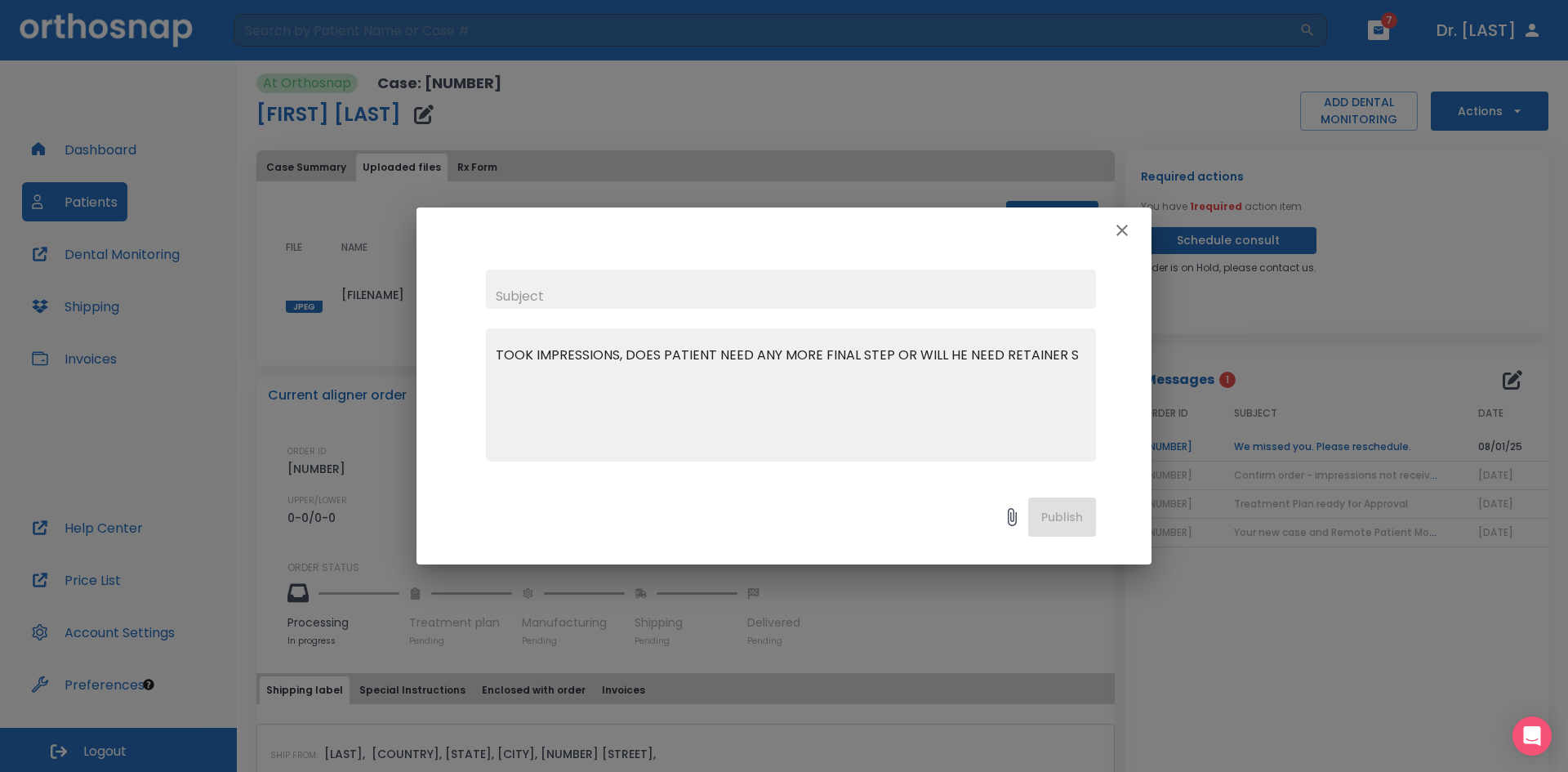 click on "TOOK IMPRESSIONS, DOES PATIENT NEED ANY MORE FINAL STEP OR WILL HE NEED RETAINER S" at bounding box center [791, 402] 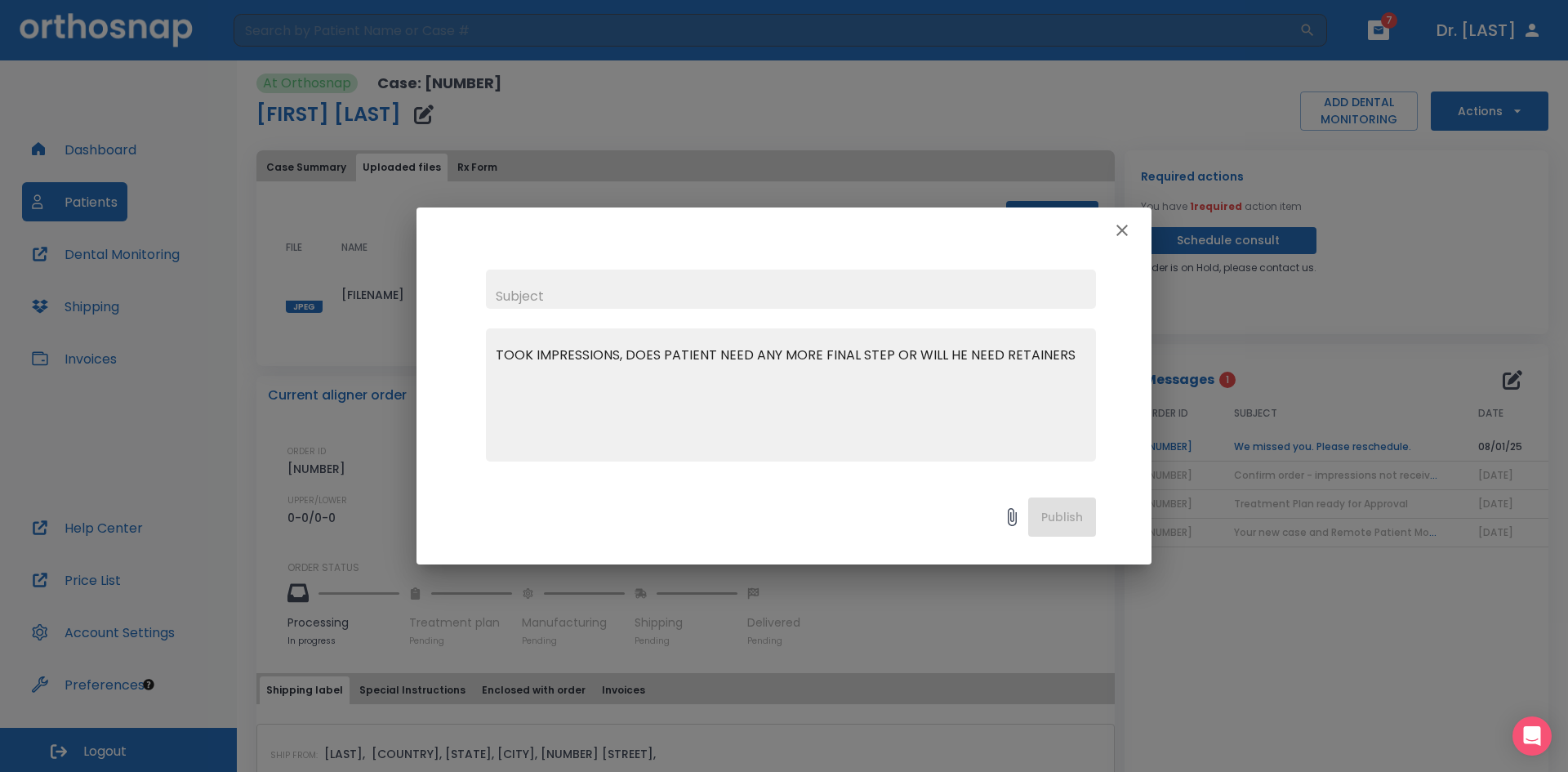 click on "TOOK IMPRESSIONS, DOES PATIENT NEED ANY MORE FINAL STEP OR WILL HE NEED RETAINERS" at bounding box center (791, 402) 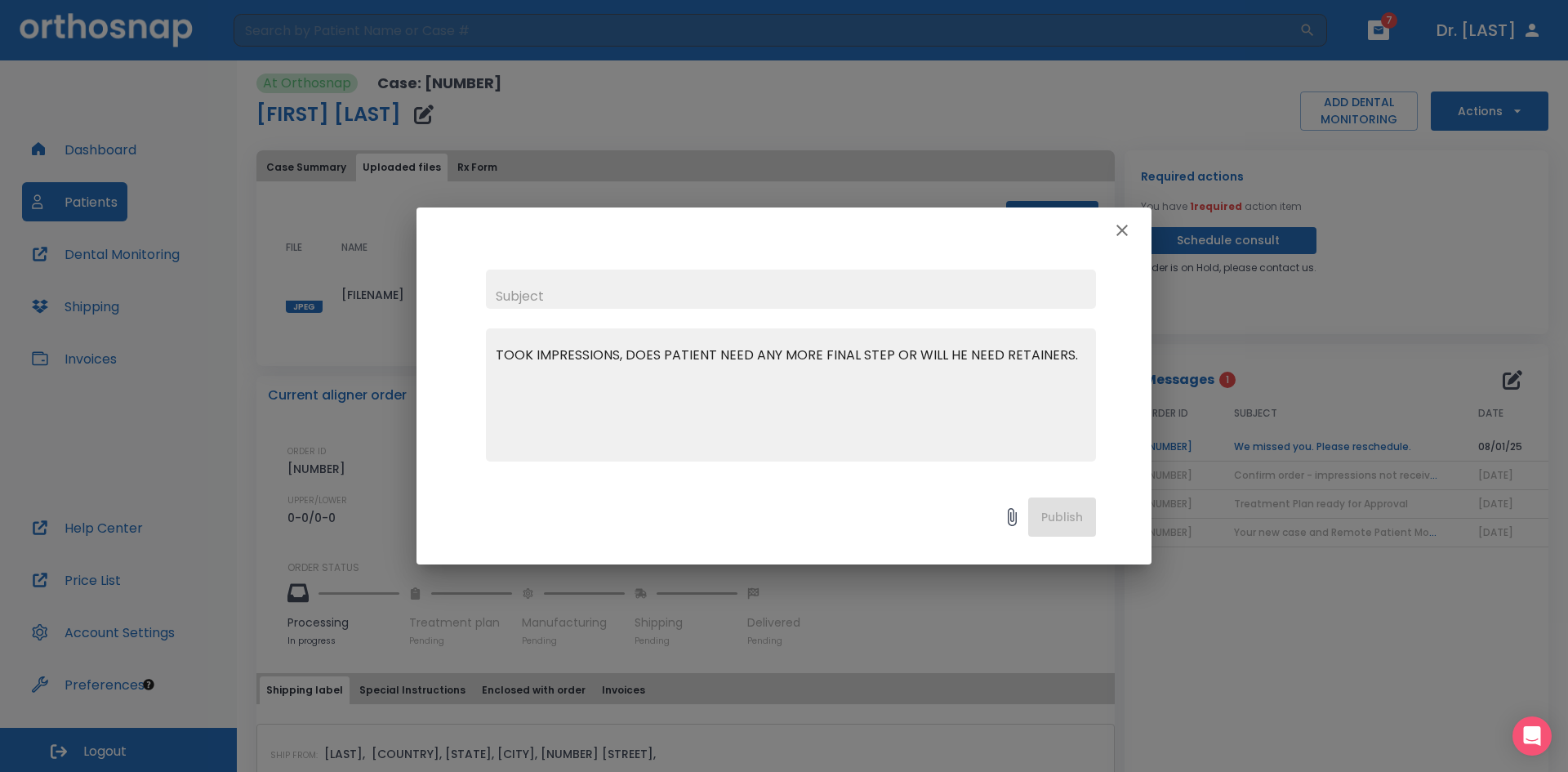 click on "TOOK IMPRESSIONS, DOES PATIENT NEED ANY MORE FINAL STEP OR WILL HE NEED RETAINERS." at bounding box center (791, 402) 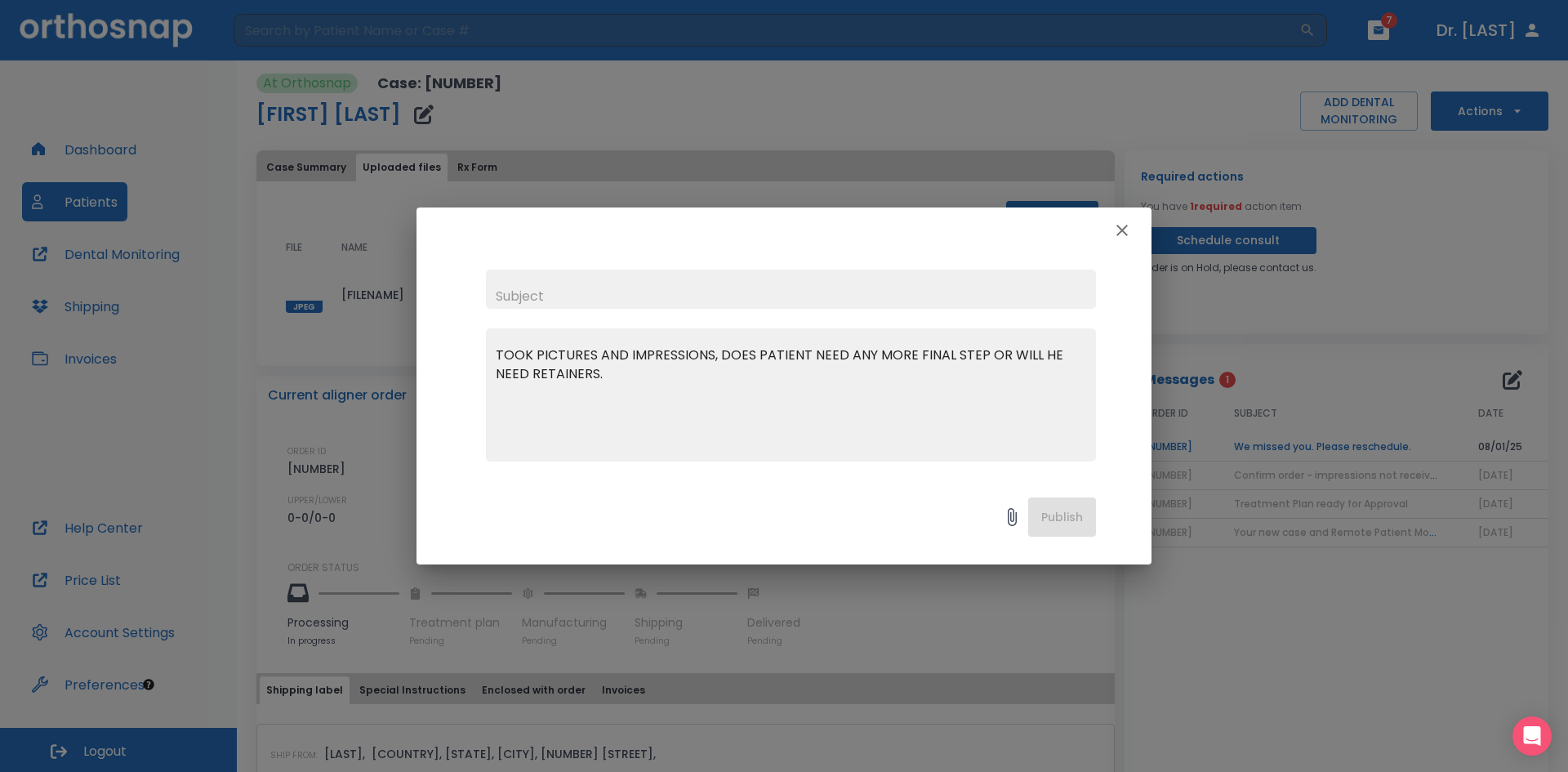 click on "TOOK PICTURES AND IMPRESSIONS, DOES PATIENT NEED ANY MORE FINAL STEP OR WILL HE NEED RETAINERS." at bounding box center (791, 402) 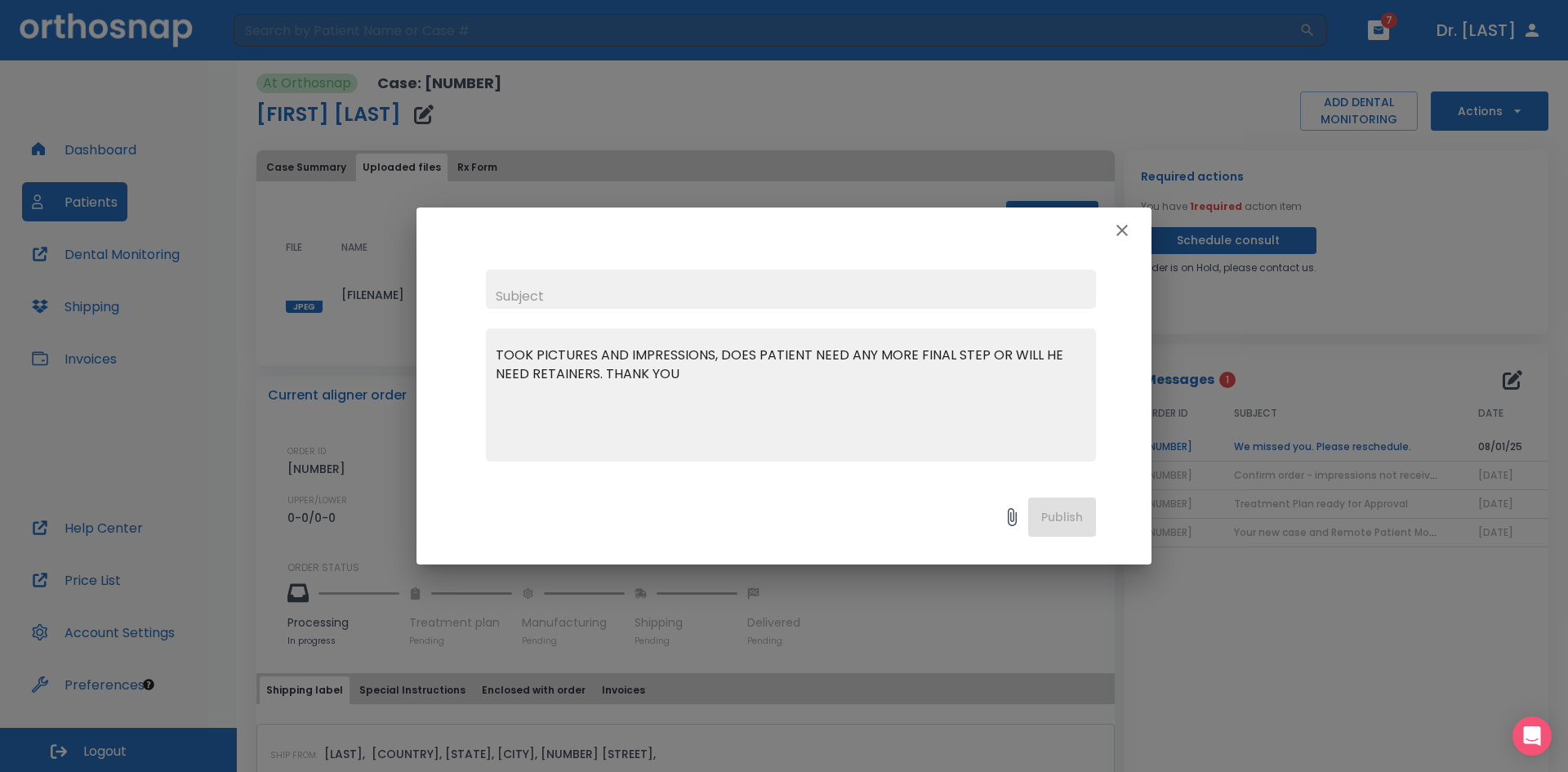 type on "TOOK PICTURES AND IMPRESSIONS, DOES PATIENT NEED ANY MORE FINAL STEP OR WILL HE NEED RETAINERS. THANK YOU" 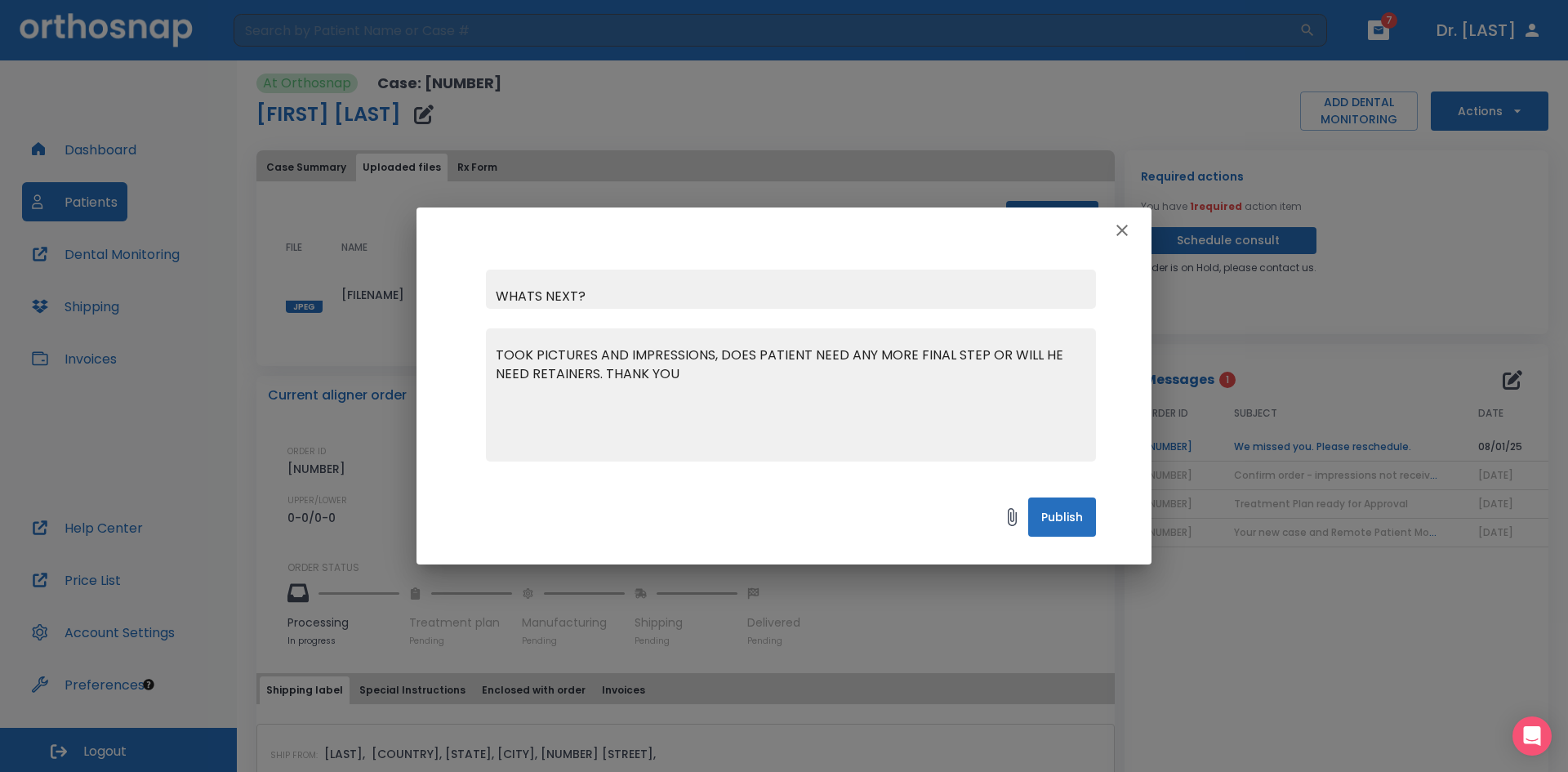 type on "WHATS NEXT?" 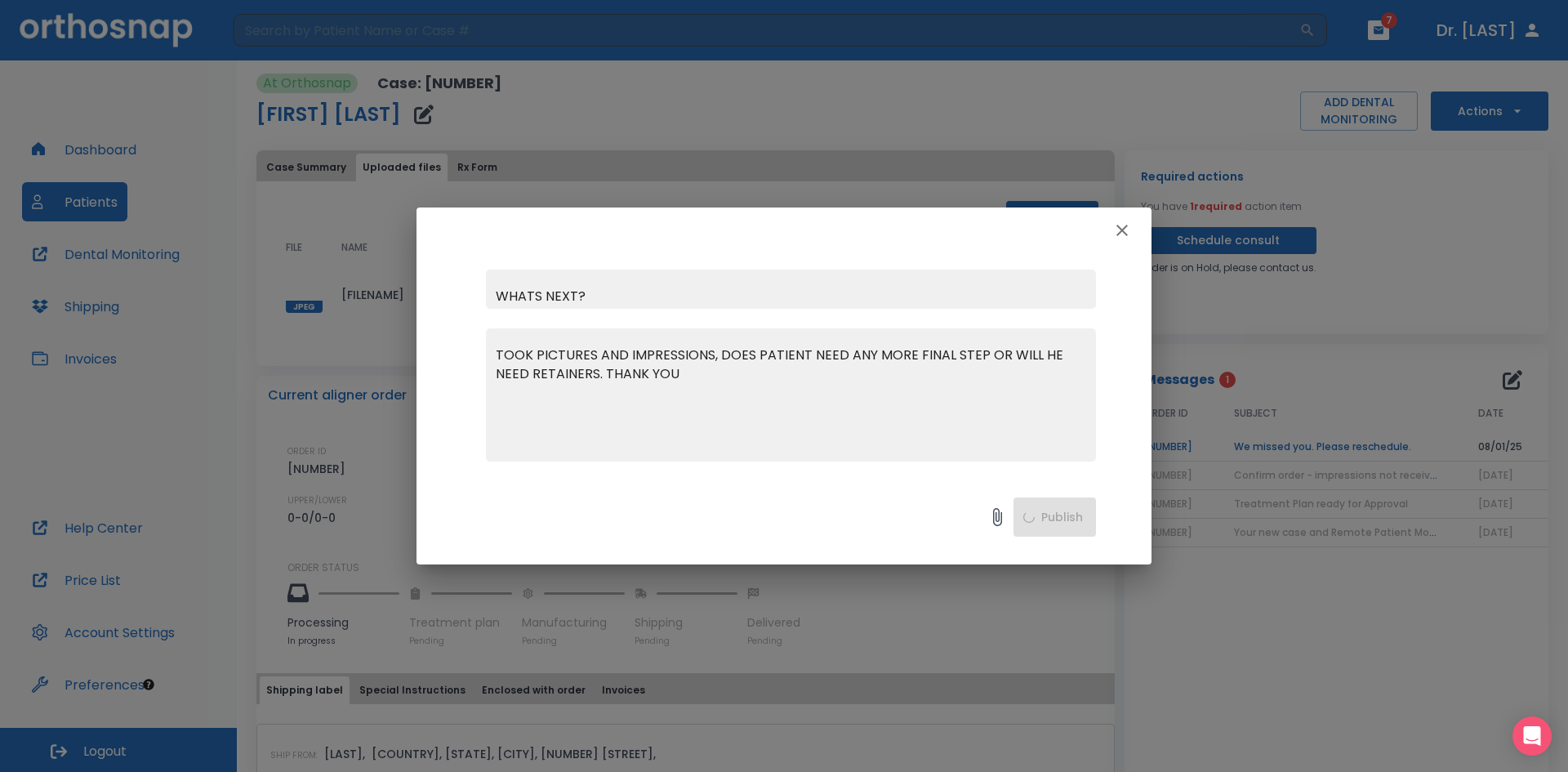 type 